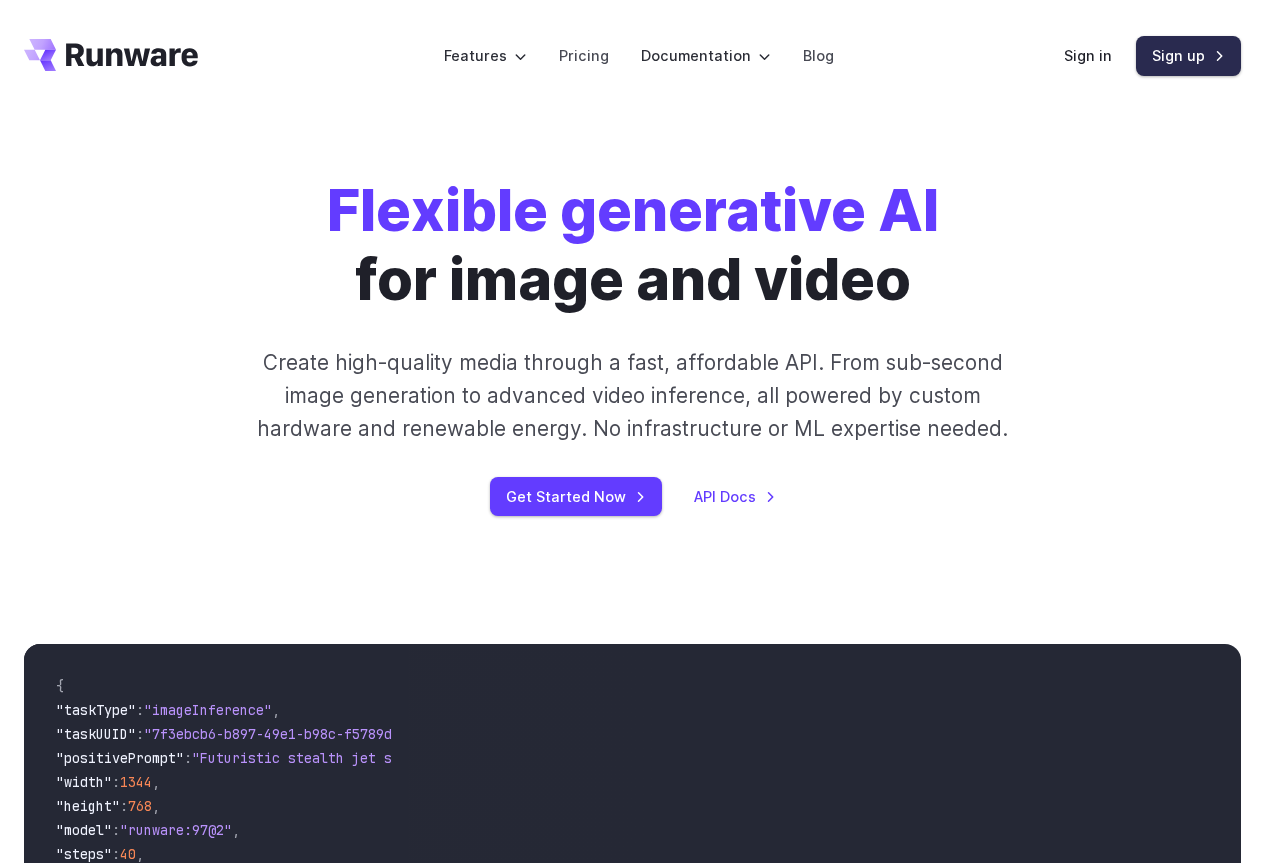 scroll, scrollTop: 0, scrollLeft: 0, axis: both 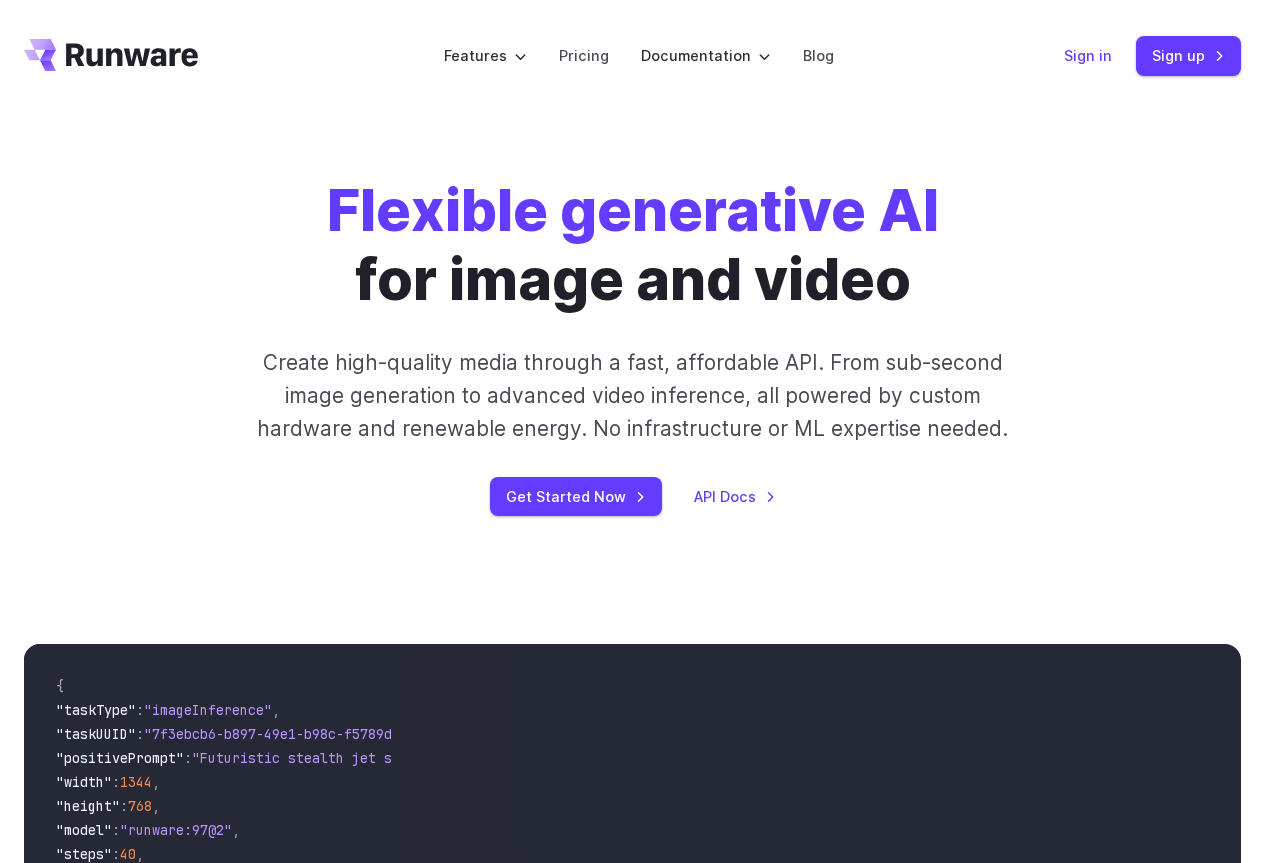 click on "Sign in" at bounding box center (1088, 55) 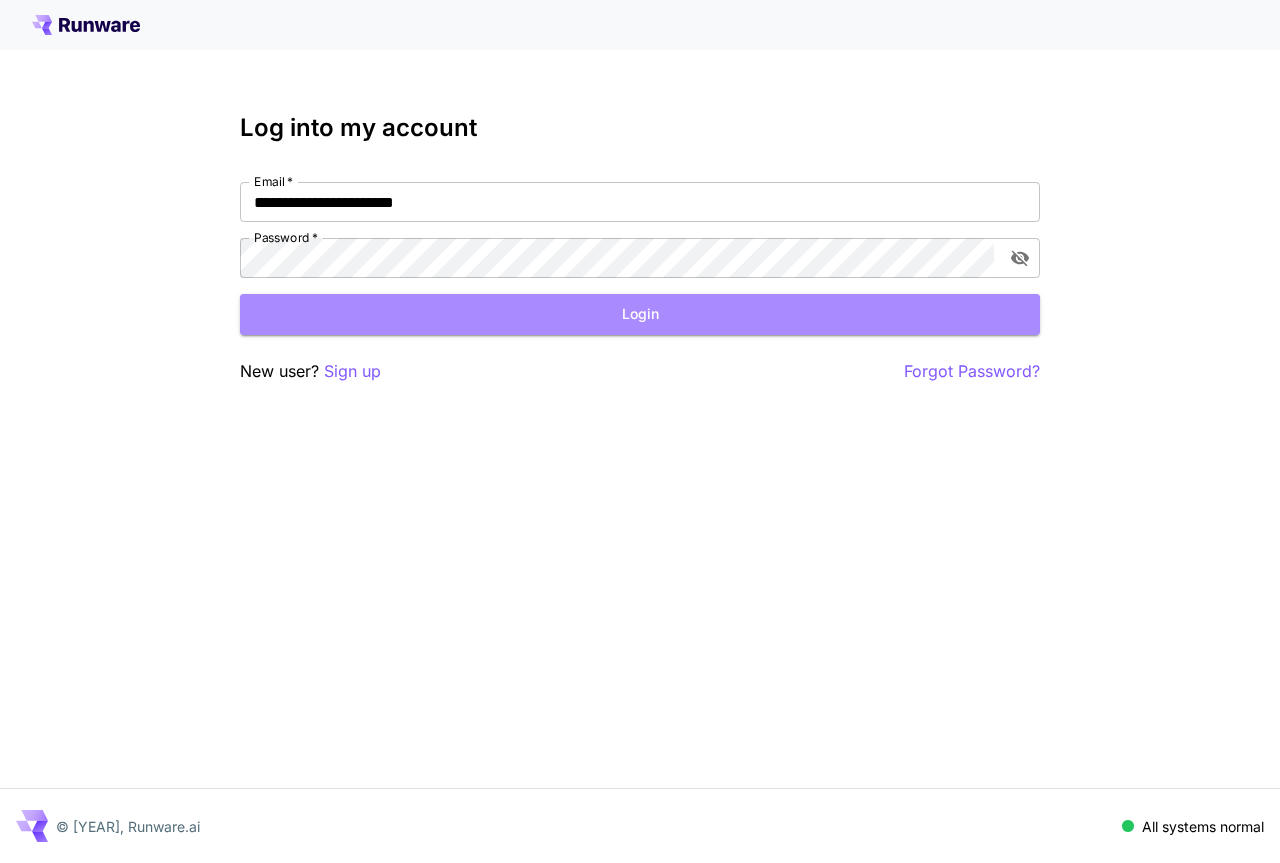 click on "Login" at bounding box center [640, 314] 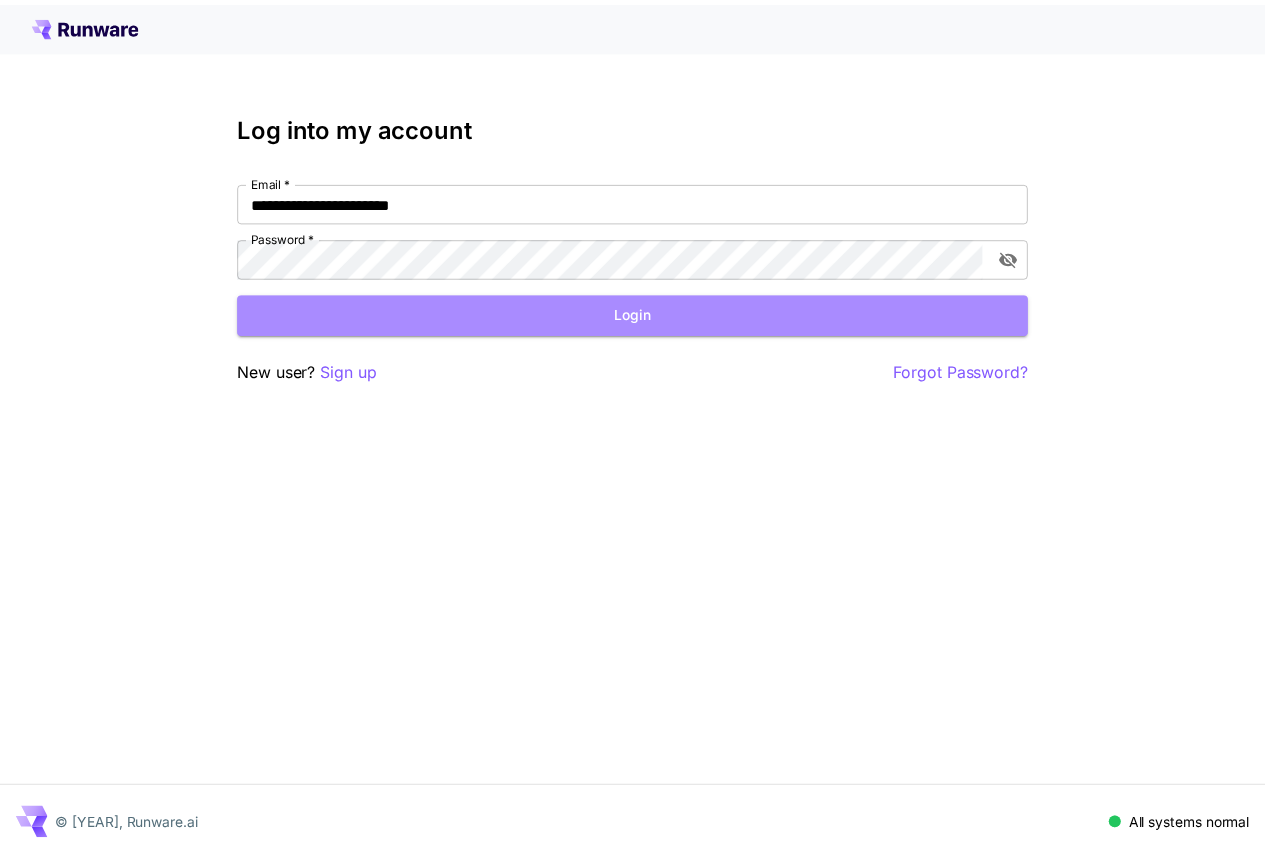 scroll, scrollTop: 0, scrollLeft: 0, axis: both 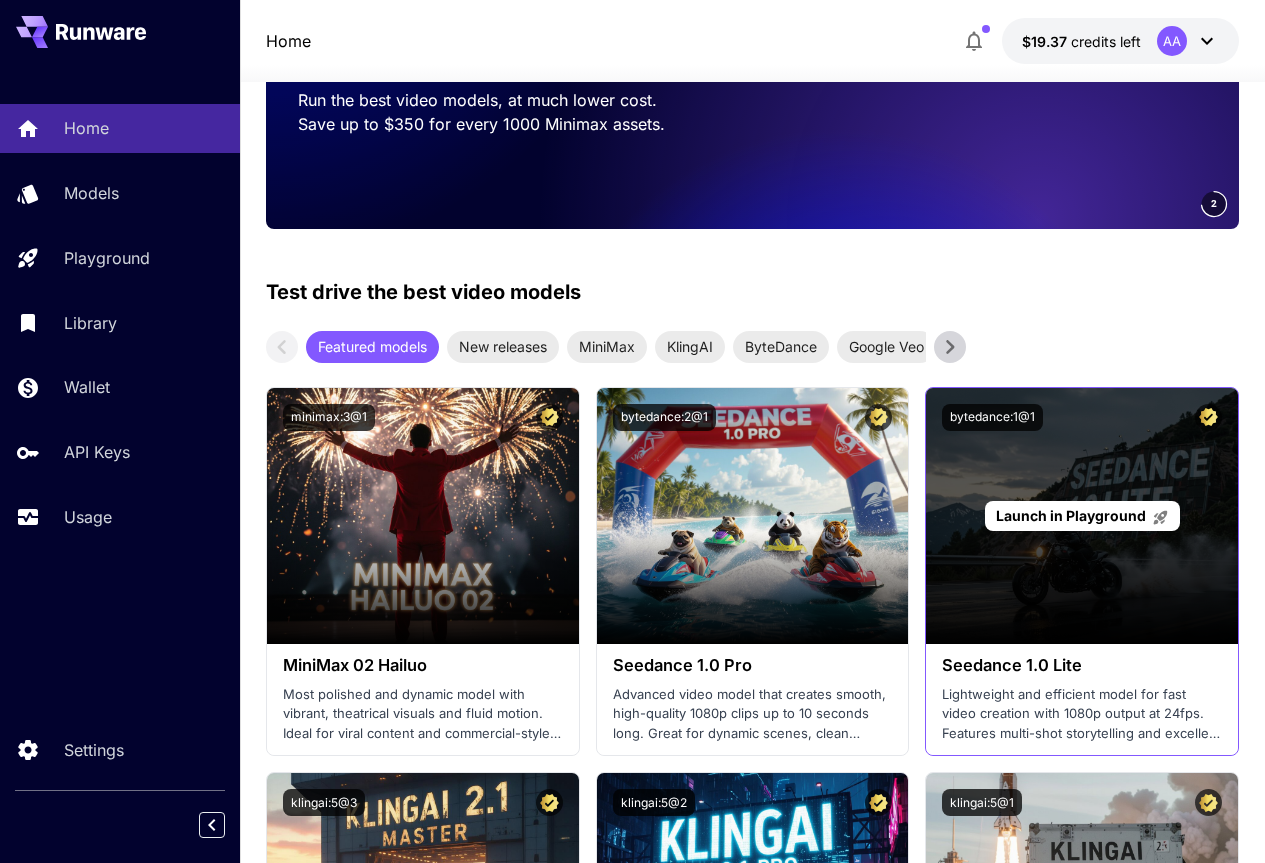 click on "Launch in Playground" at bounding box center (1082, 516) 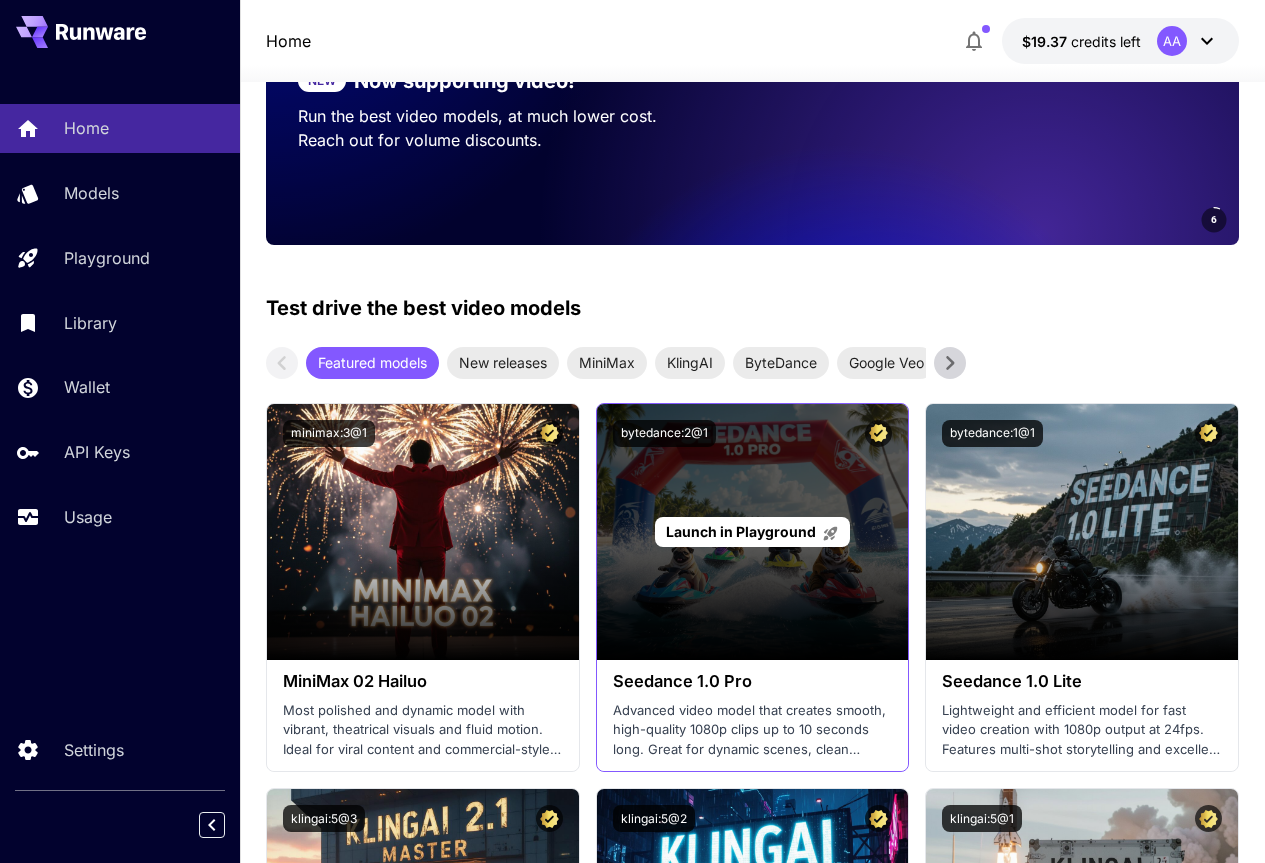 scroll, scrollTop: 0, scrollLeft: 0, axis: both 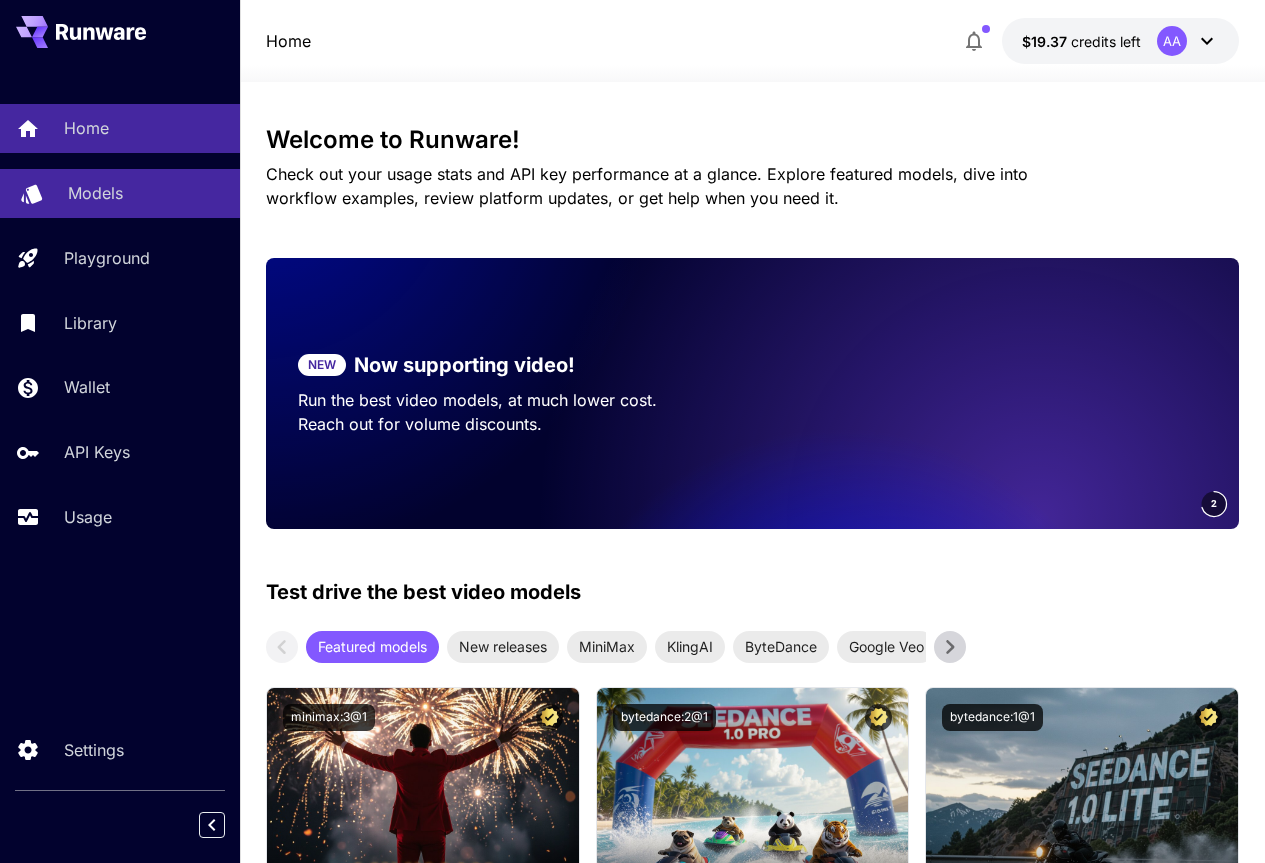 click on "Models" at bounding box center [120, 193] 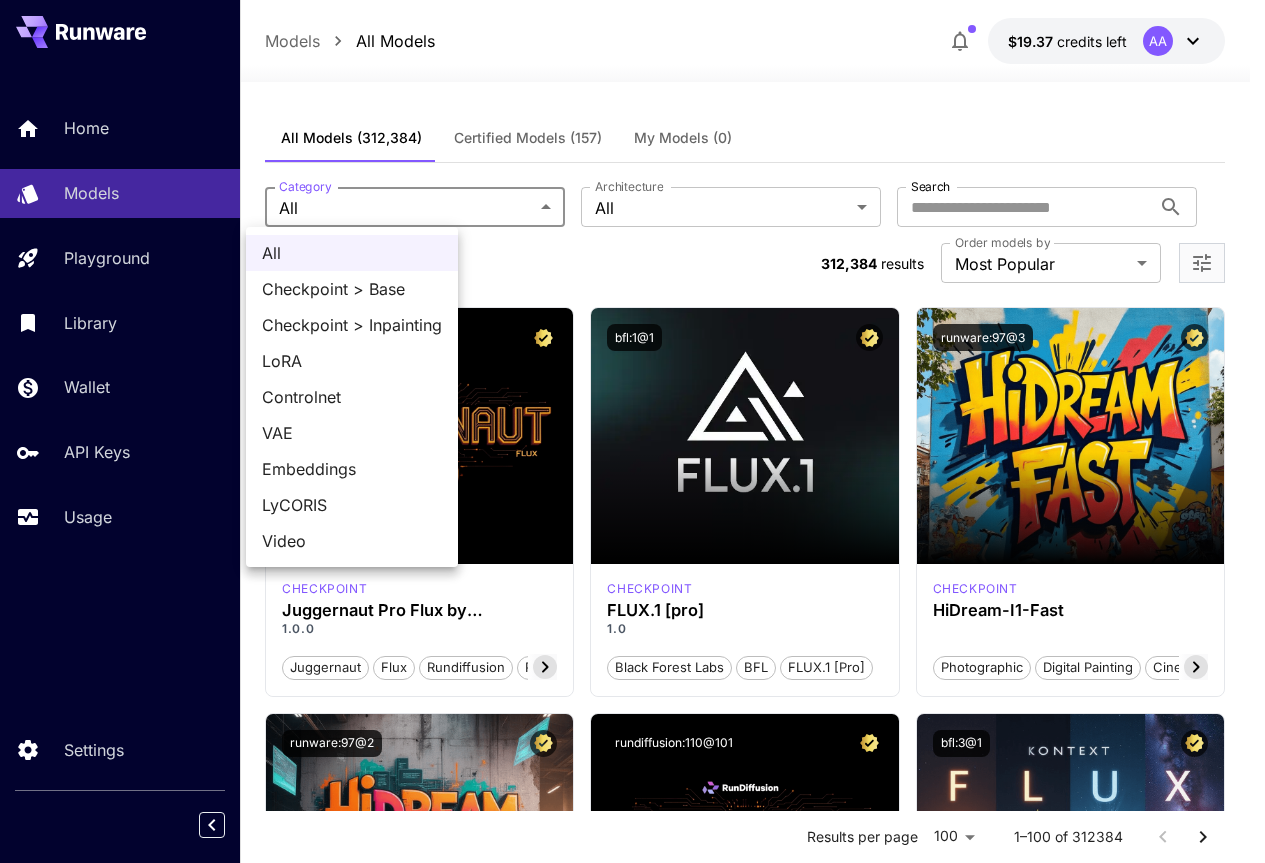 click on "**********" at bounding box center (632, 13253) 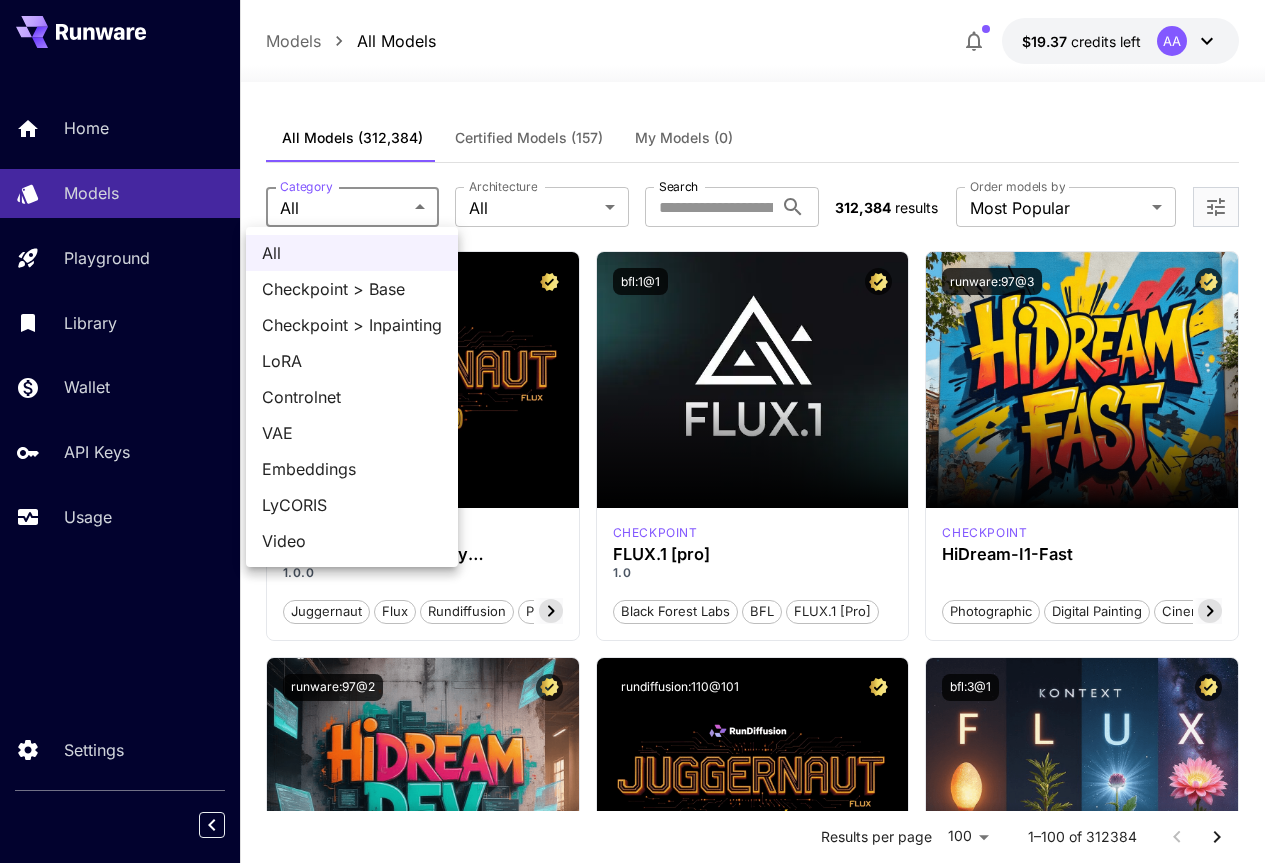 click at bounding box center (640, 431) 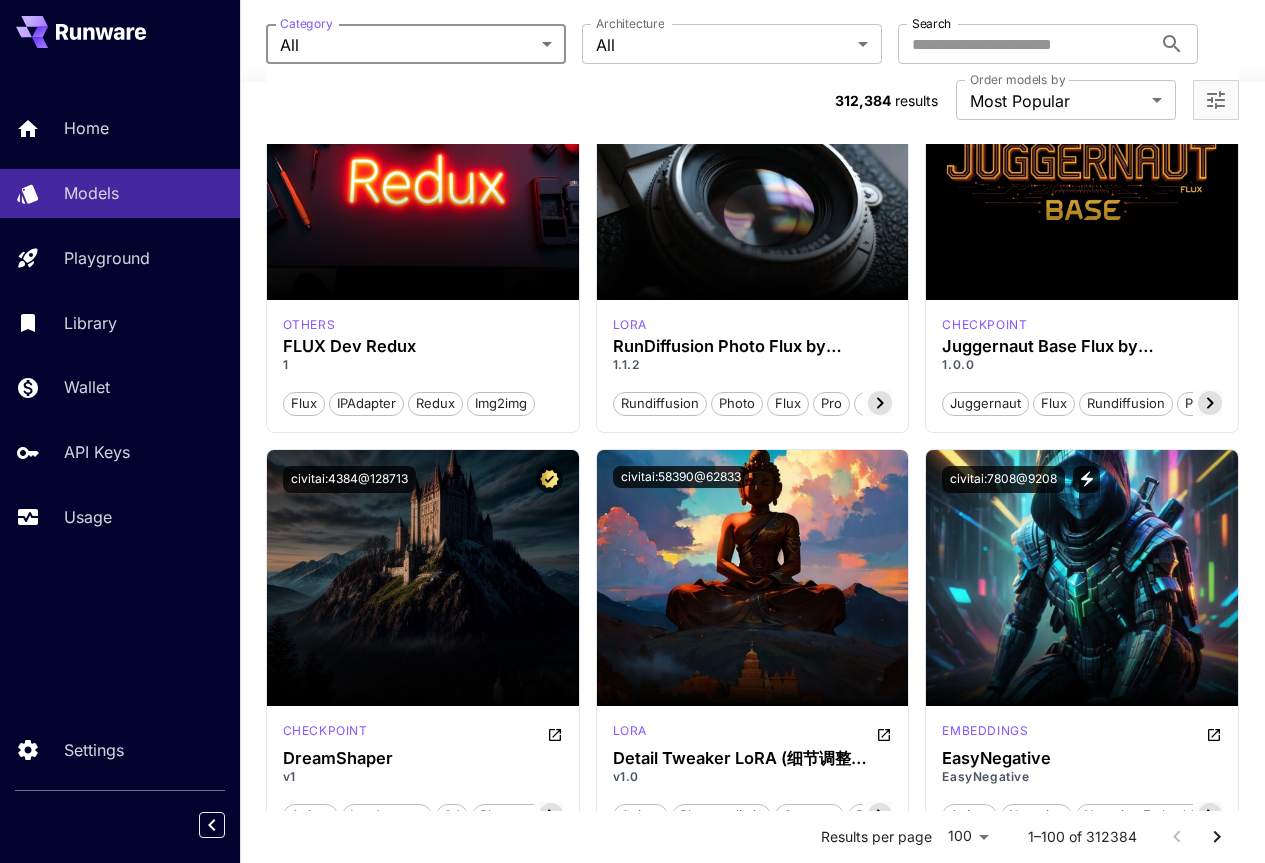 scroll, scrollTop: 2400, scrollLeft: 0, axis: vertical 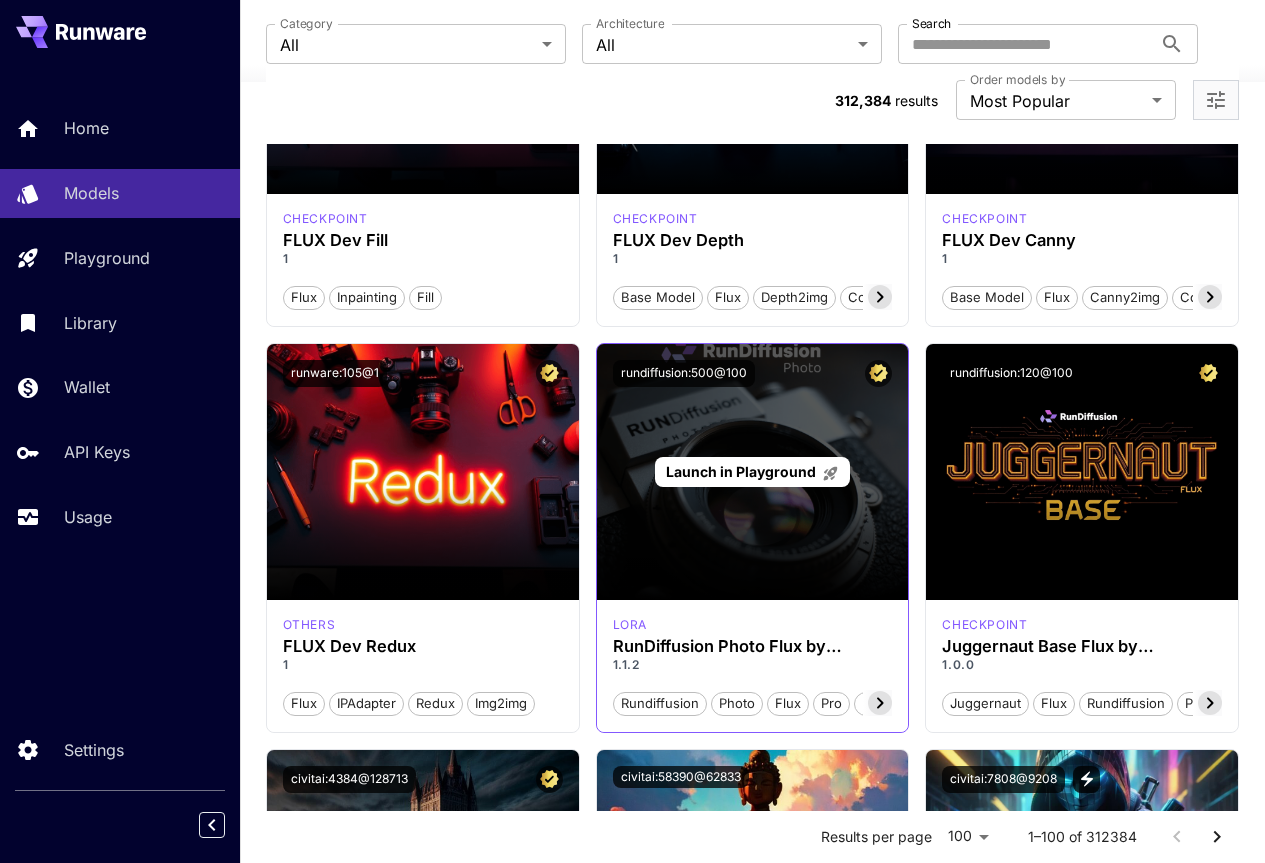 click on "Launch in Playground" at bounding box center [741, 471] 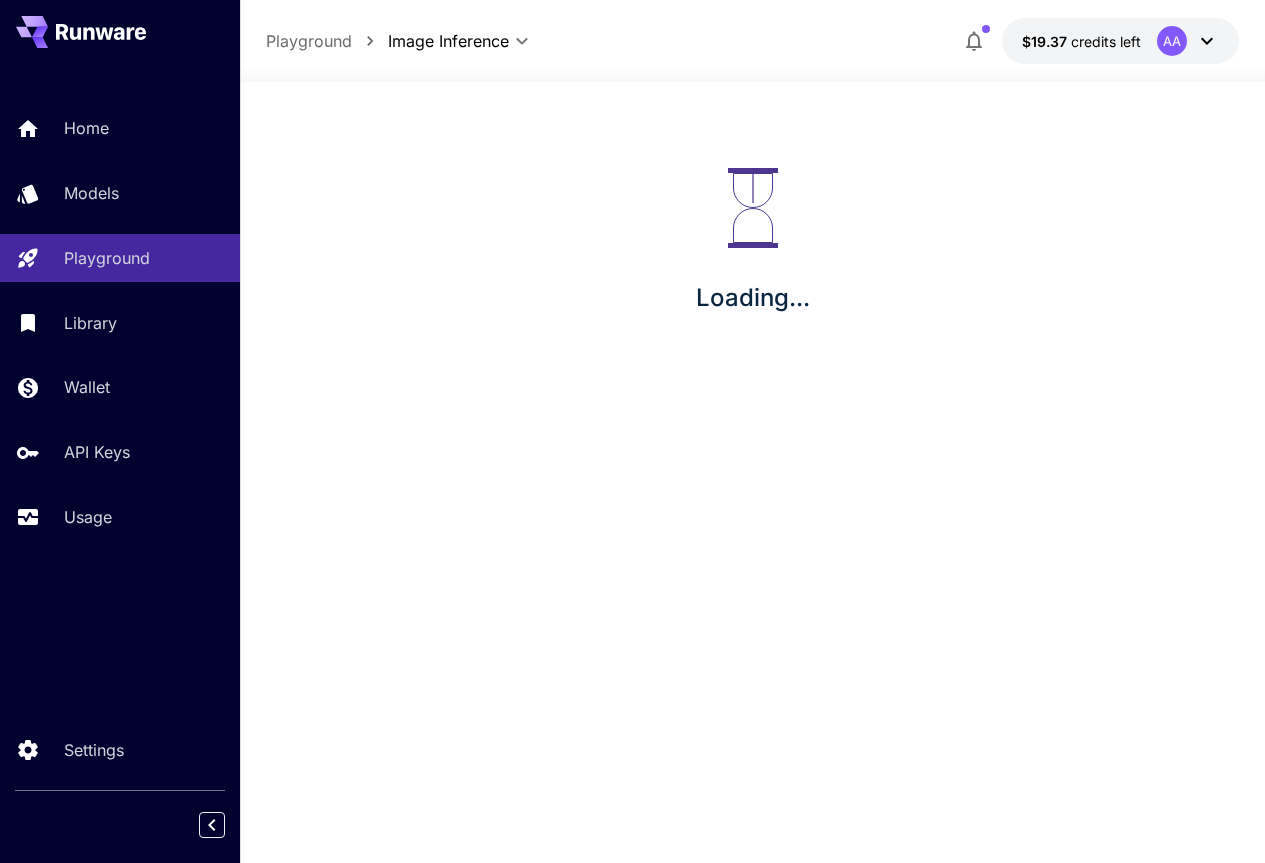 scroll, scrollTop: 0, scrollLeft: 0, axis: both 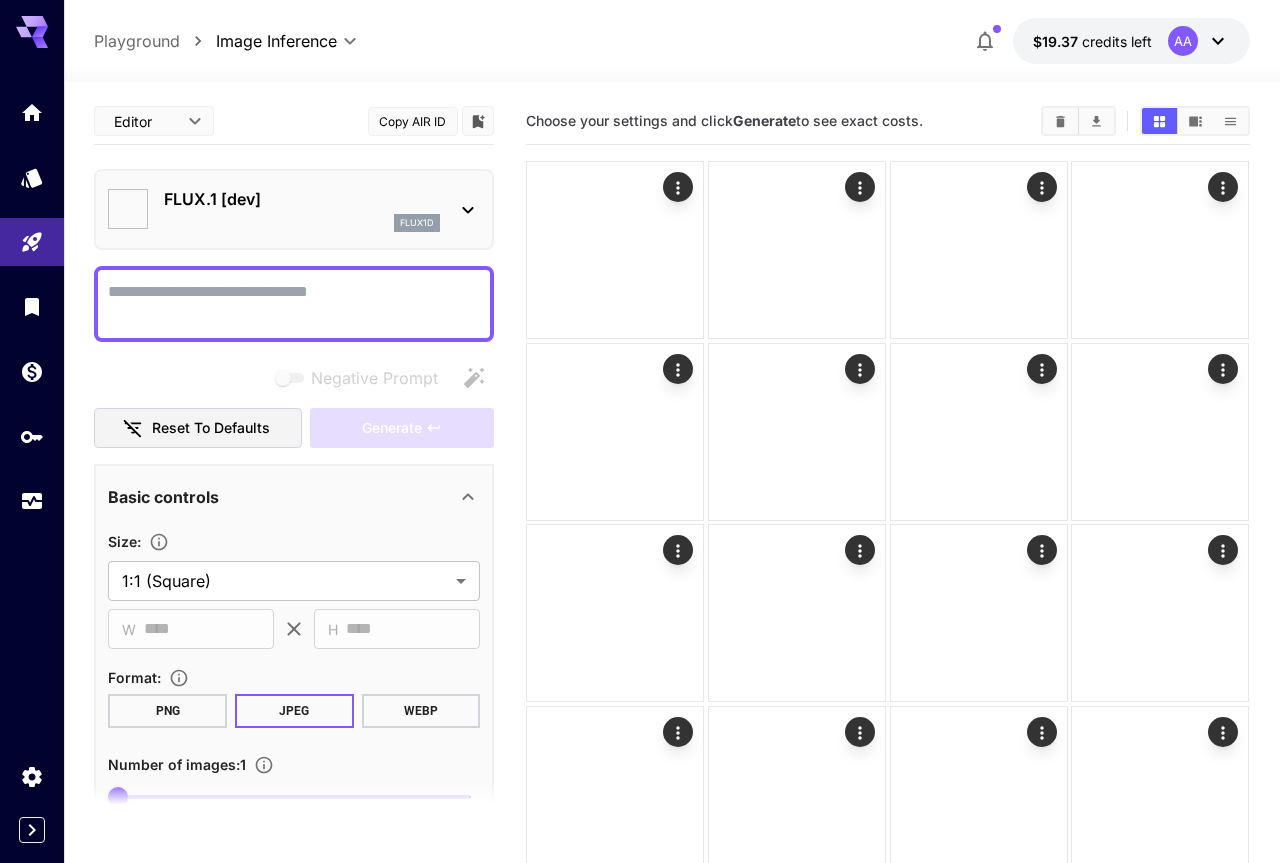 type on "**********" 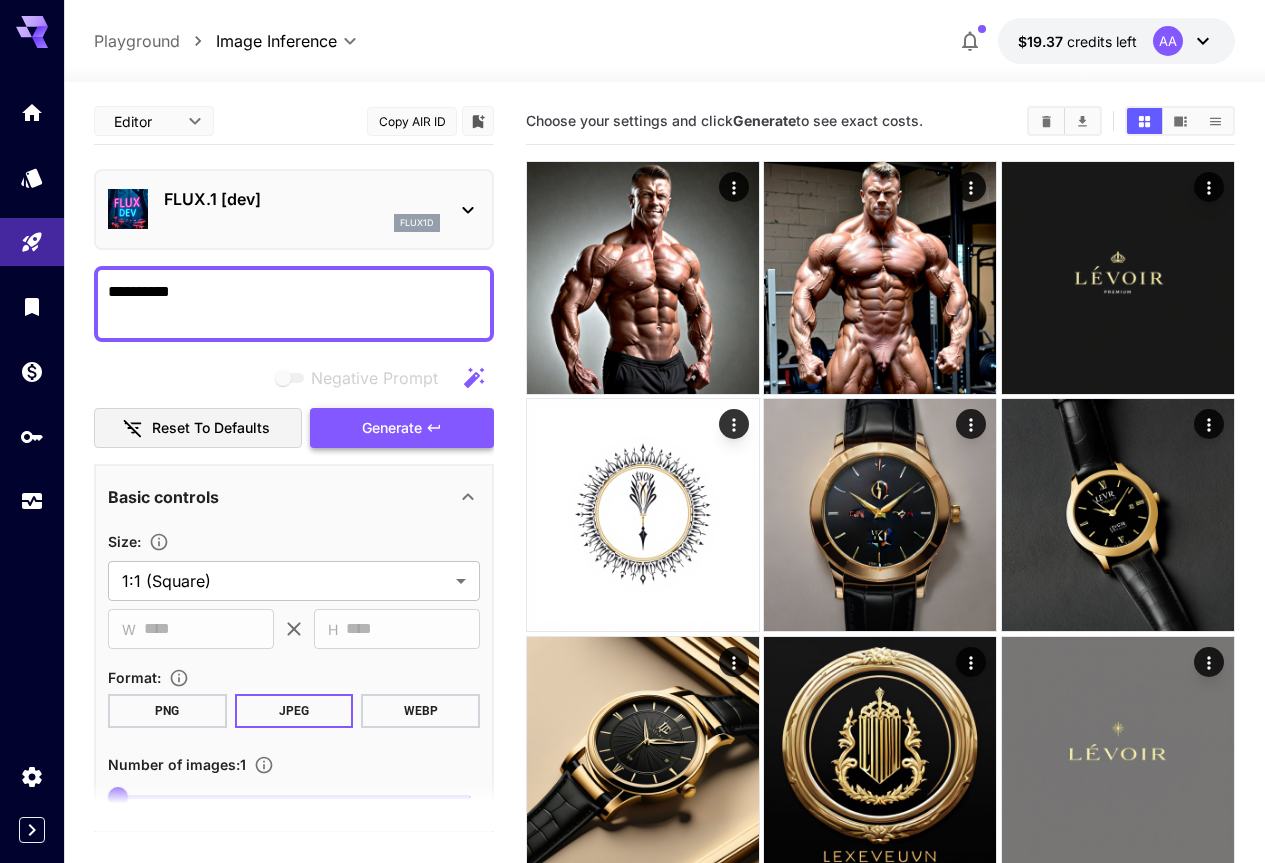click on "Generate" at bounding box center [392, 428] 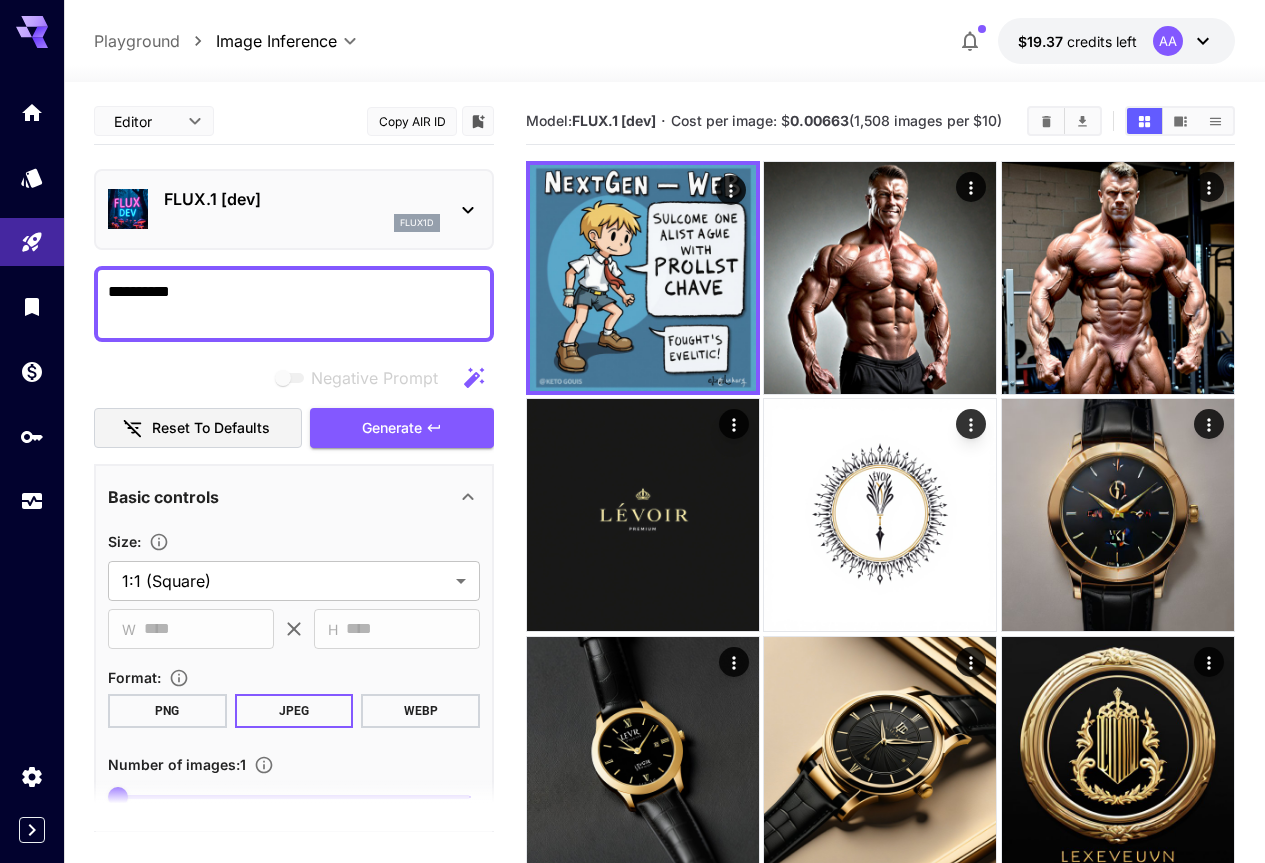 click on "**********" at bounding box center [294, 304] 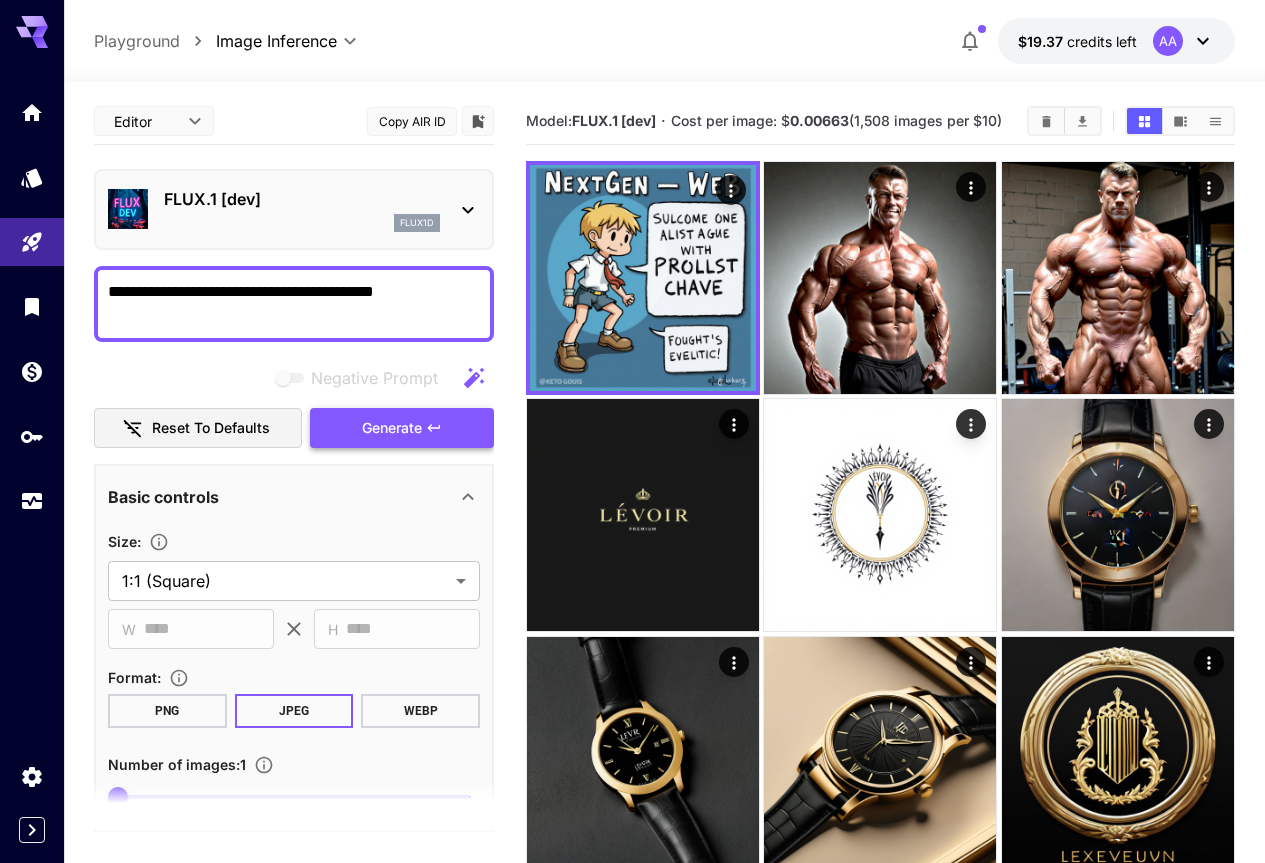 type on "**********" 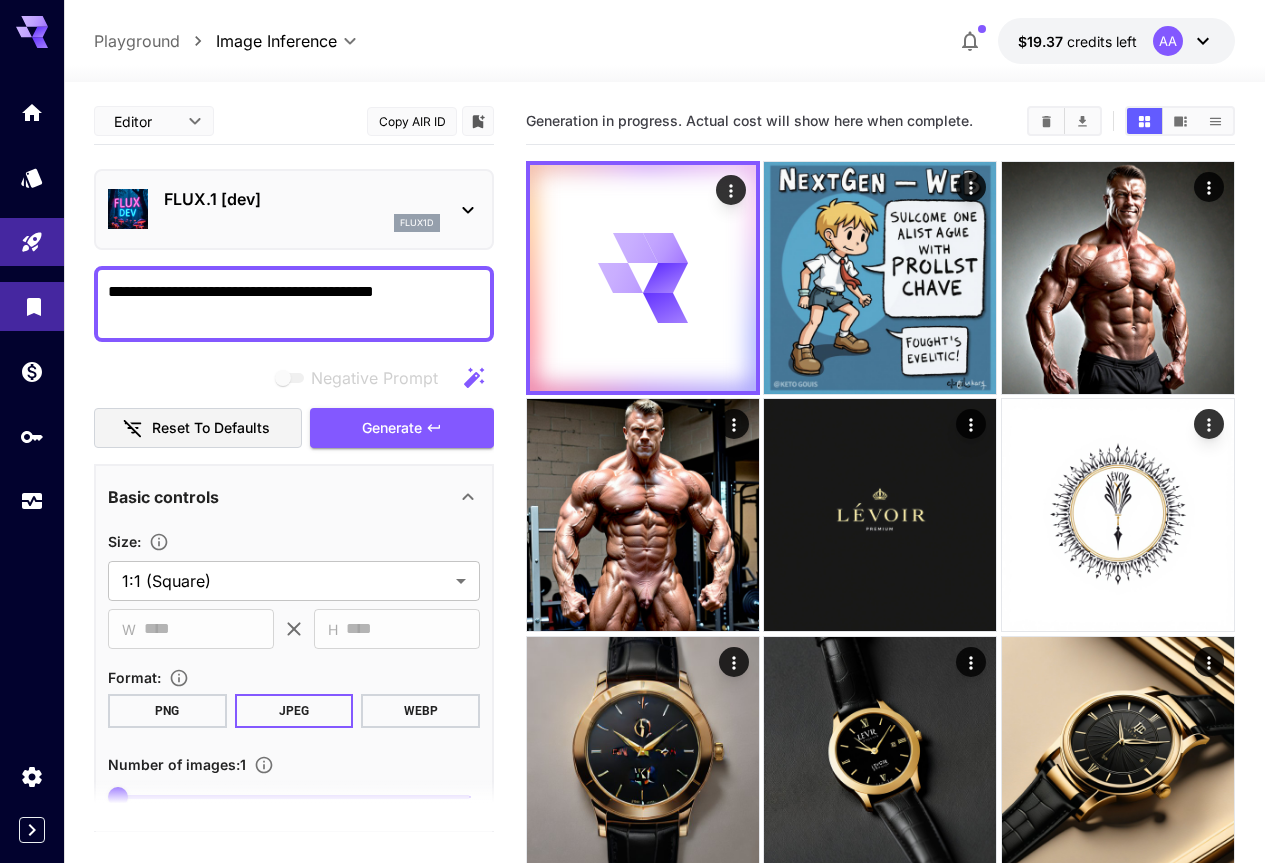 drag, startPoint x: 449, startPoint y: 292, endPoint x: 0, endPoint y: 283, distance: 449.09018 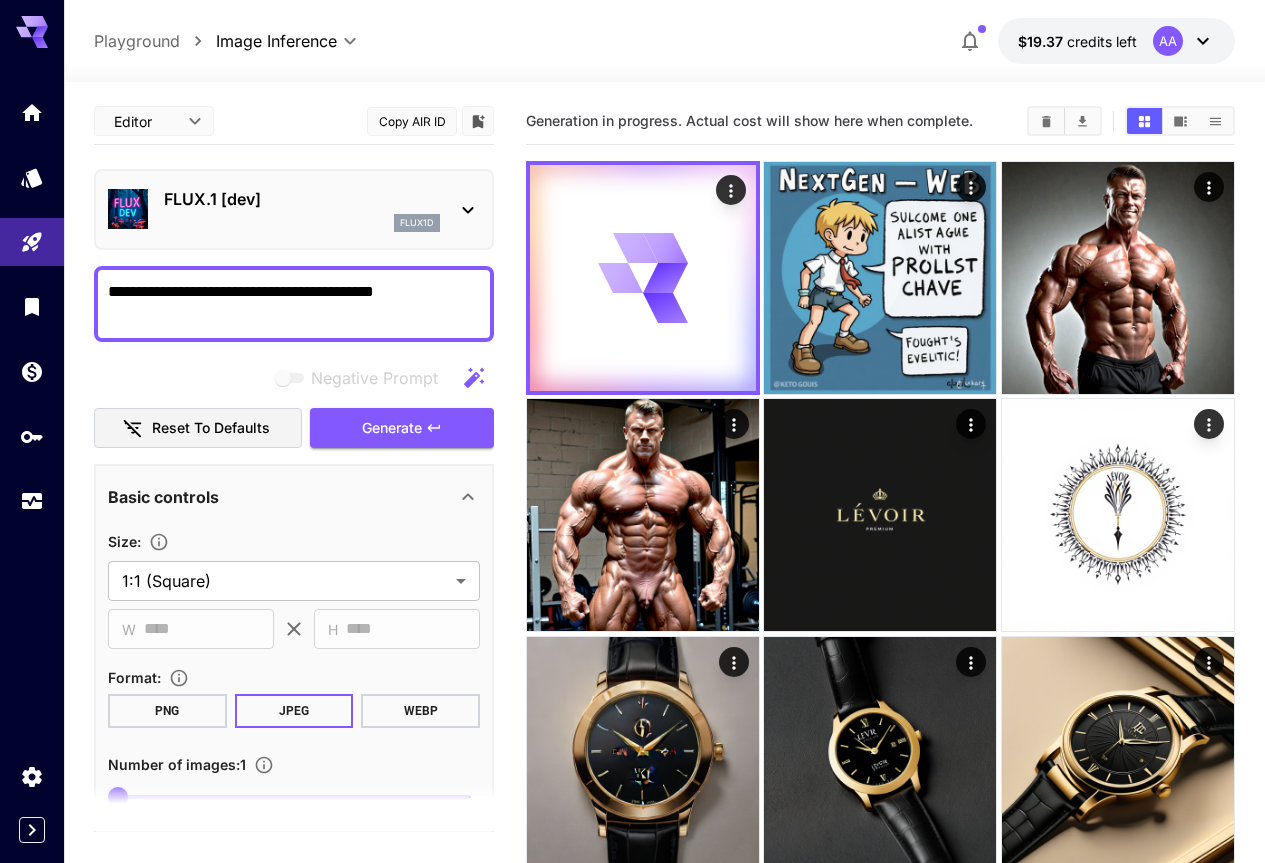 click on "Negative Prompt" at bounding box center [294, 378] 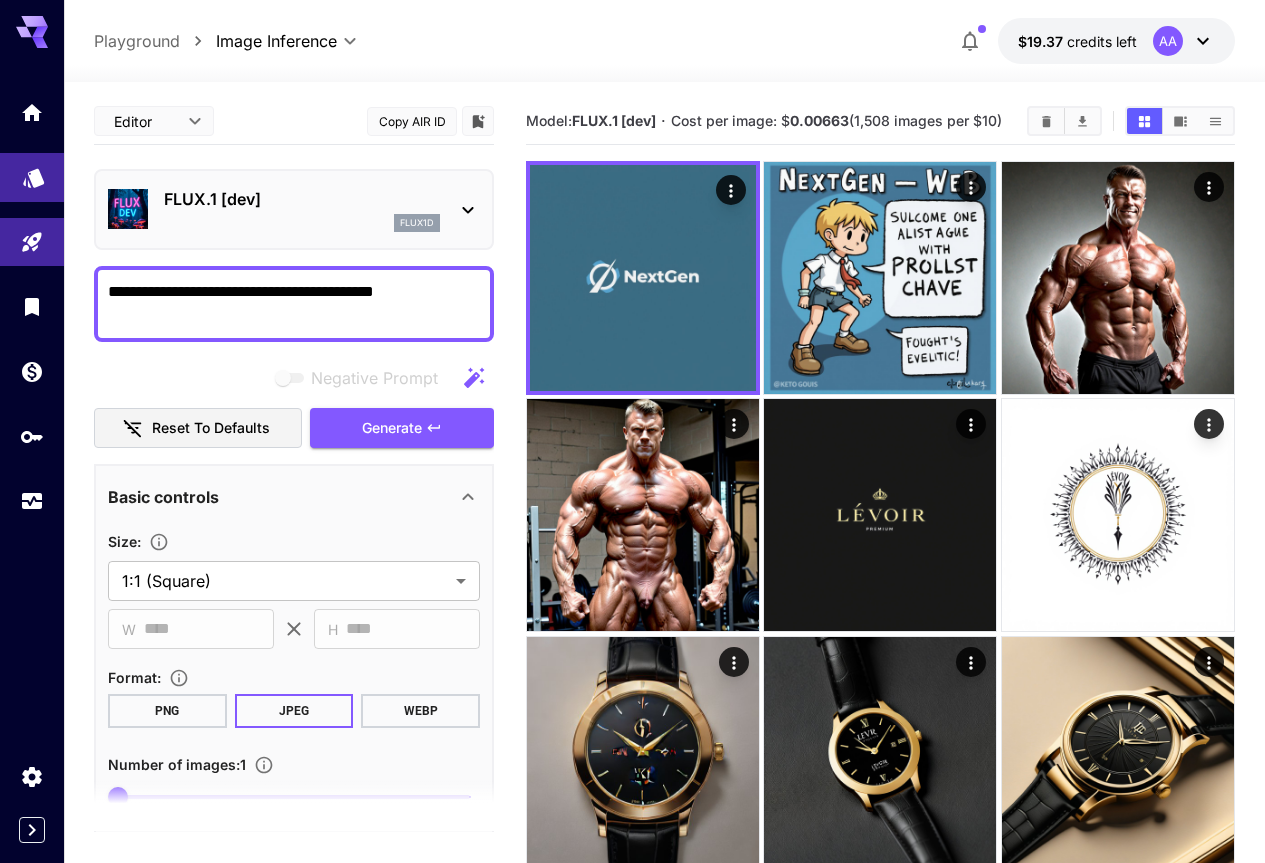 click at bounding box center (32, 177) 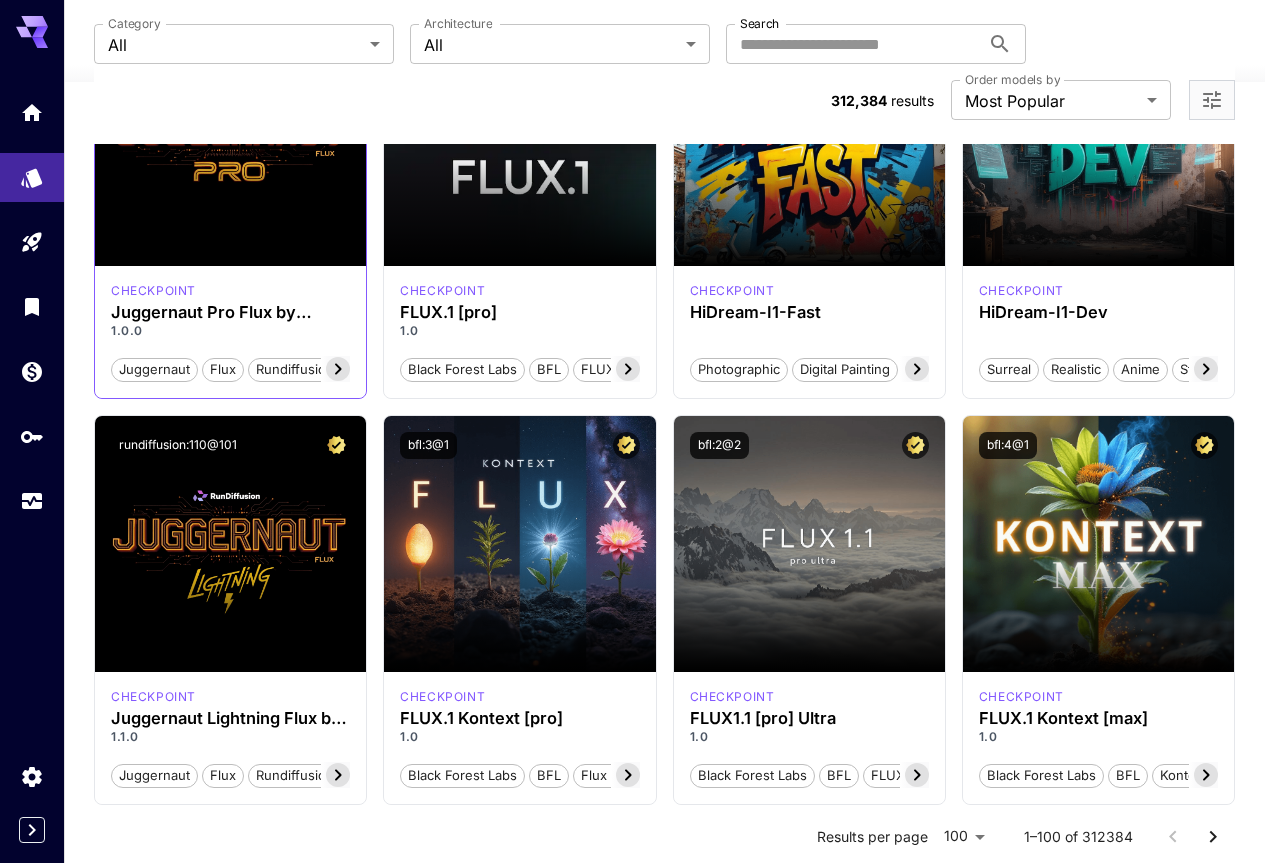 scroll, scrollTop: 300, scrollLeft: 0, axis: vertical 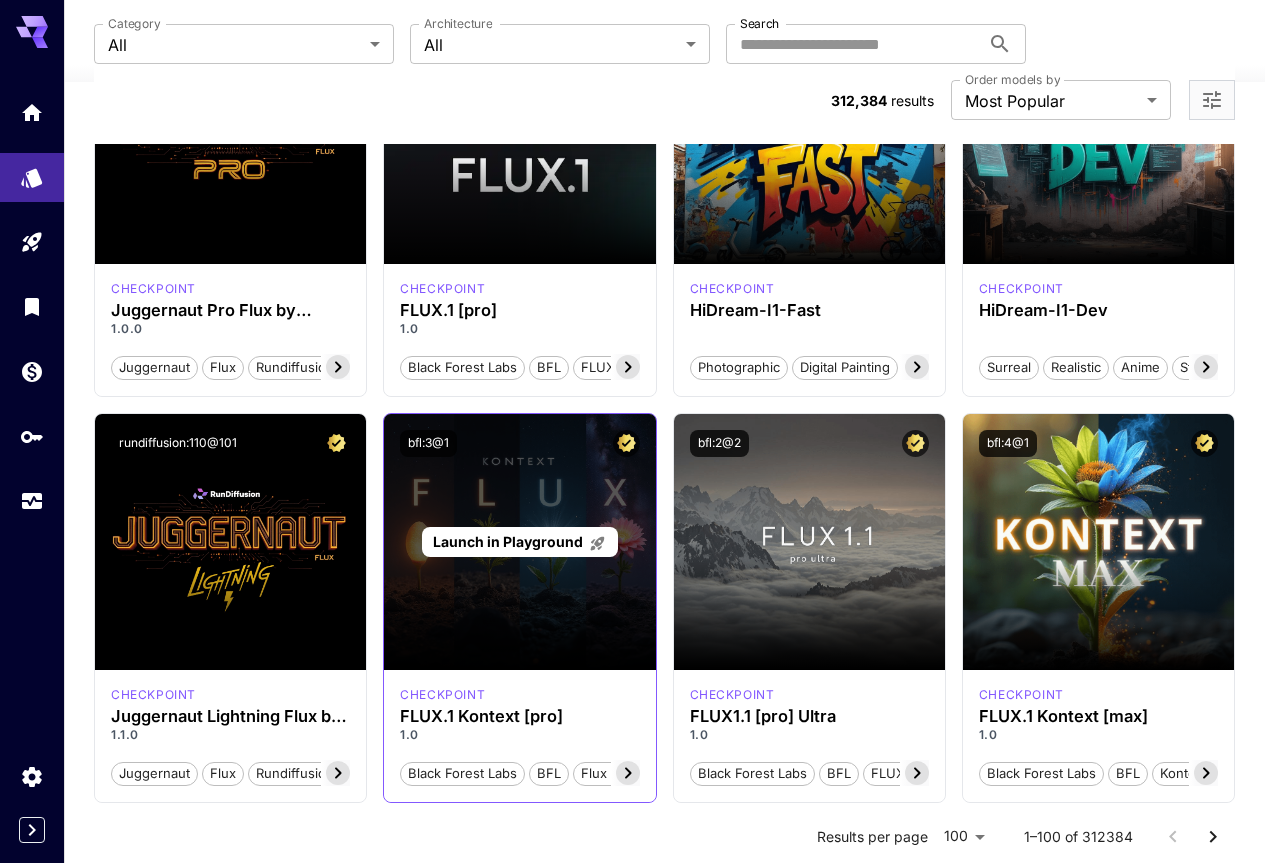 click on "Launch in Playground" at bounding box center (508, 541) 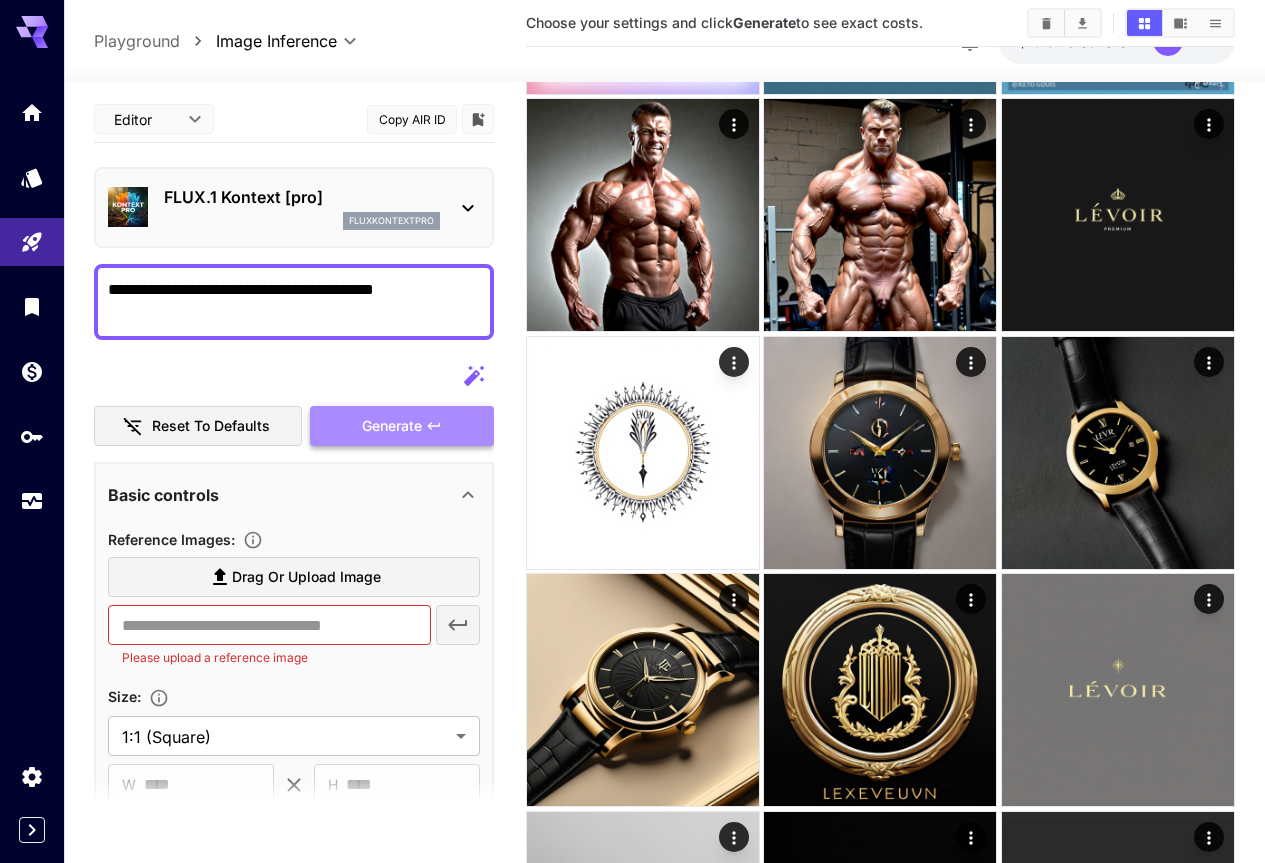 click on "Generate" at bounding box center [392, 426] 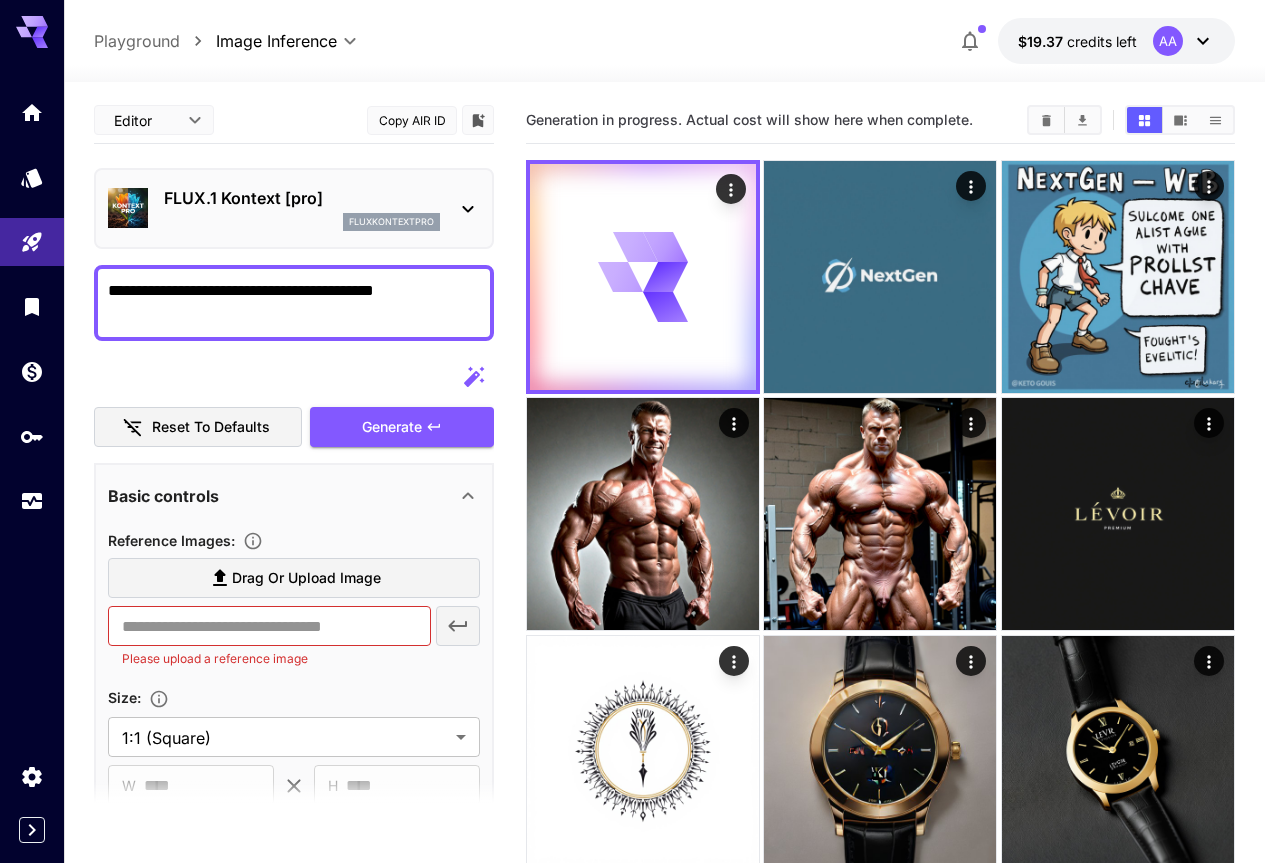 scroll, scrollTop: 0, scrollLeft: 0, axis: both 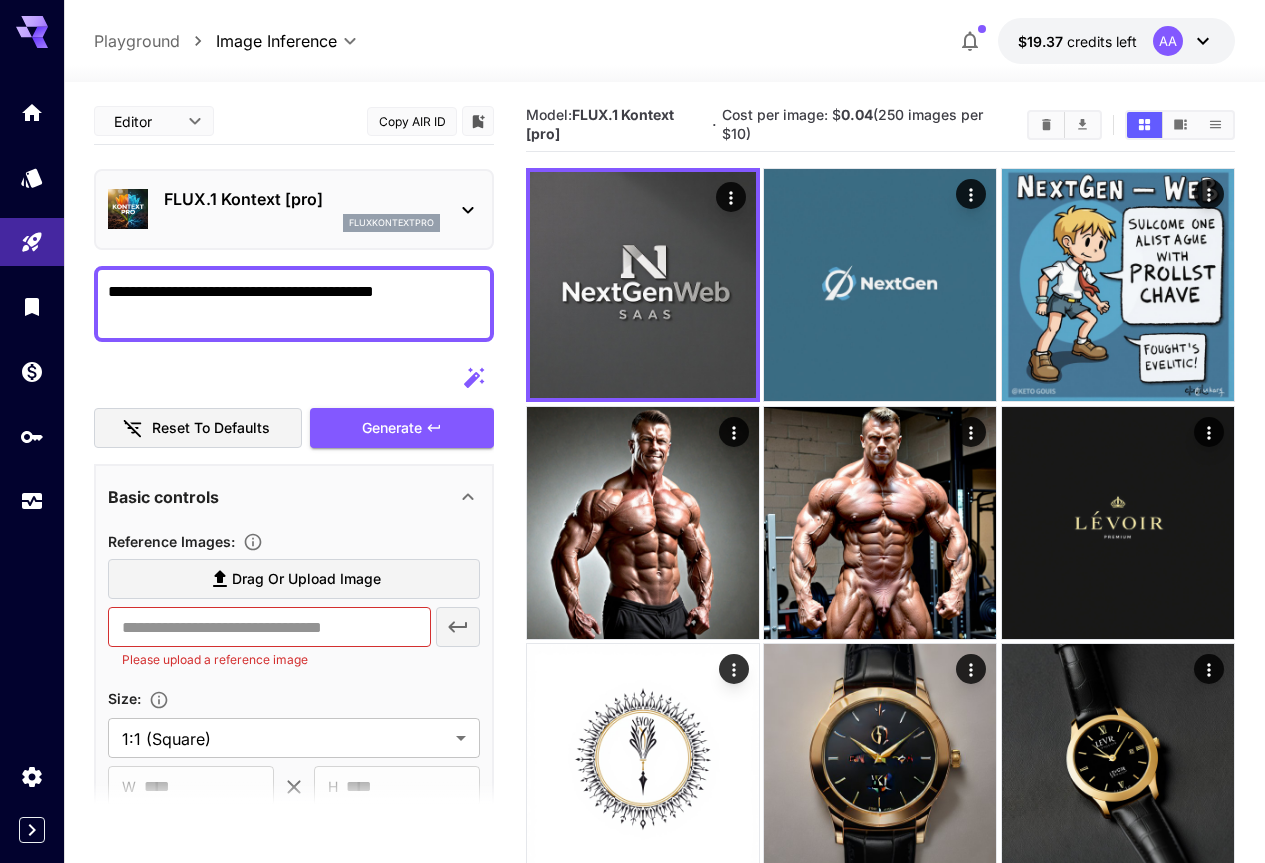 click on "**********" at bounding box center [294, 304] 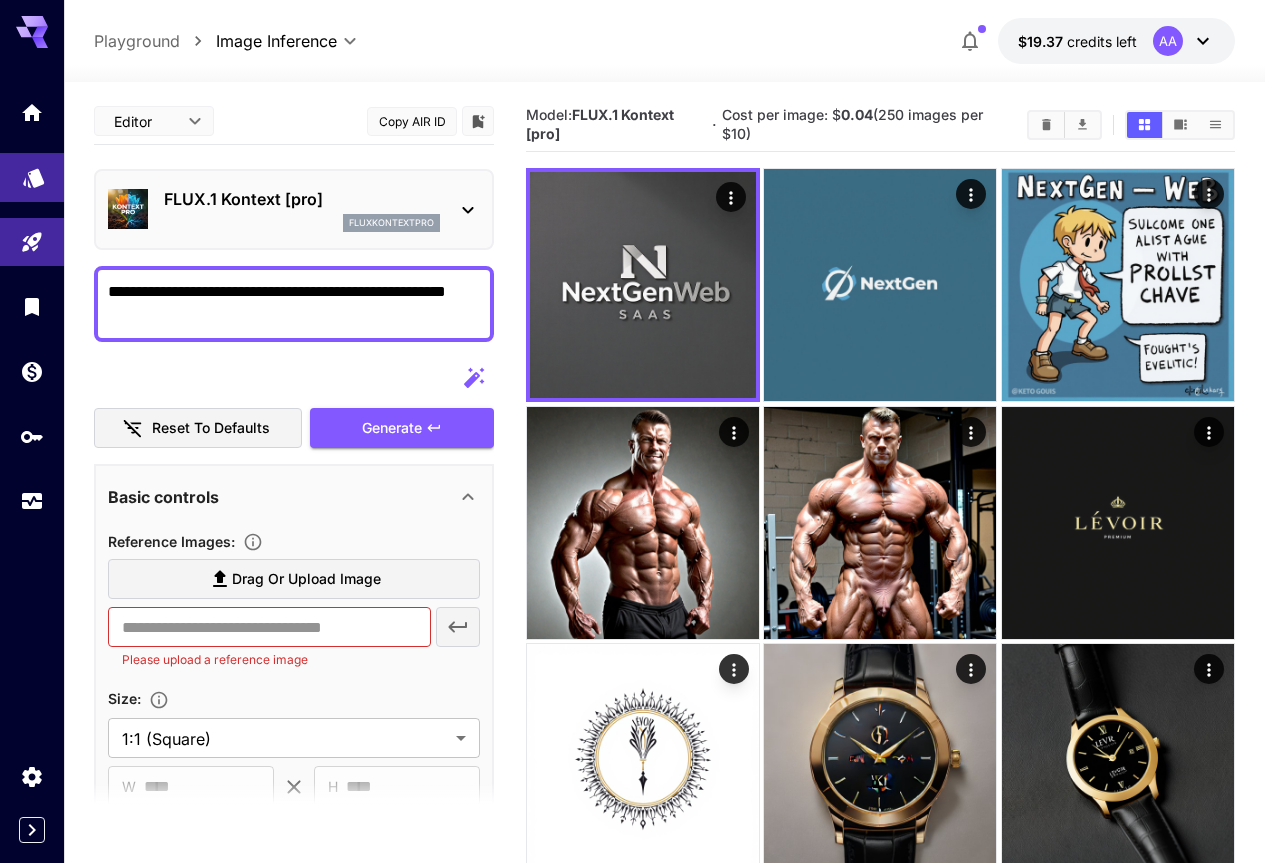type on "**********" 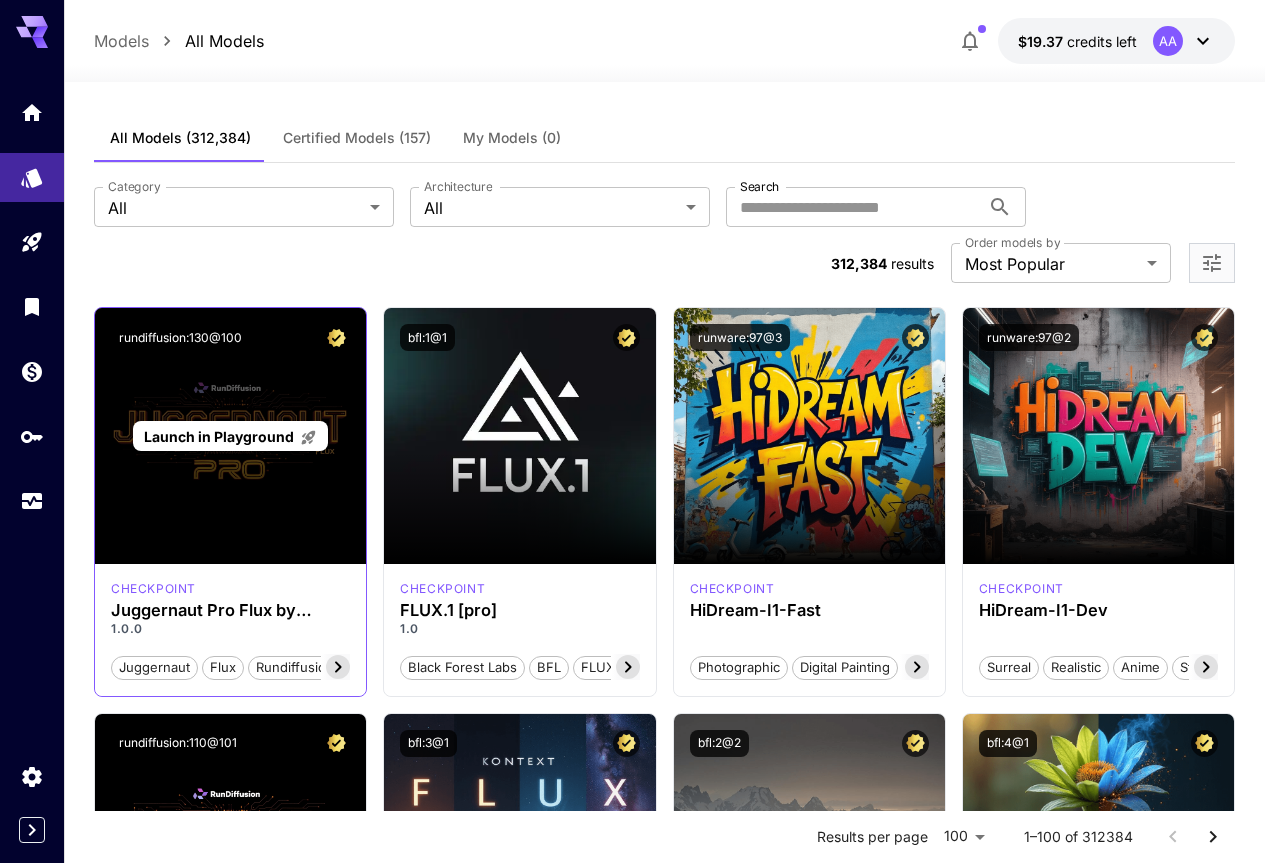 click on "Launch in Playground" at bounding box center [219, 436] 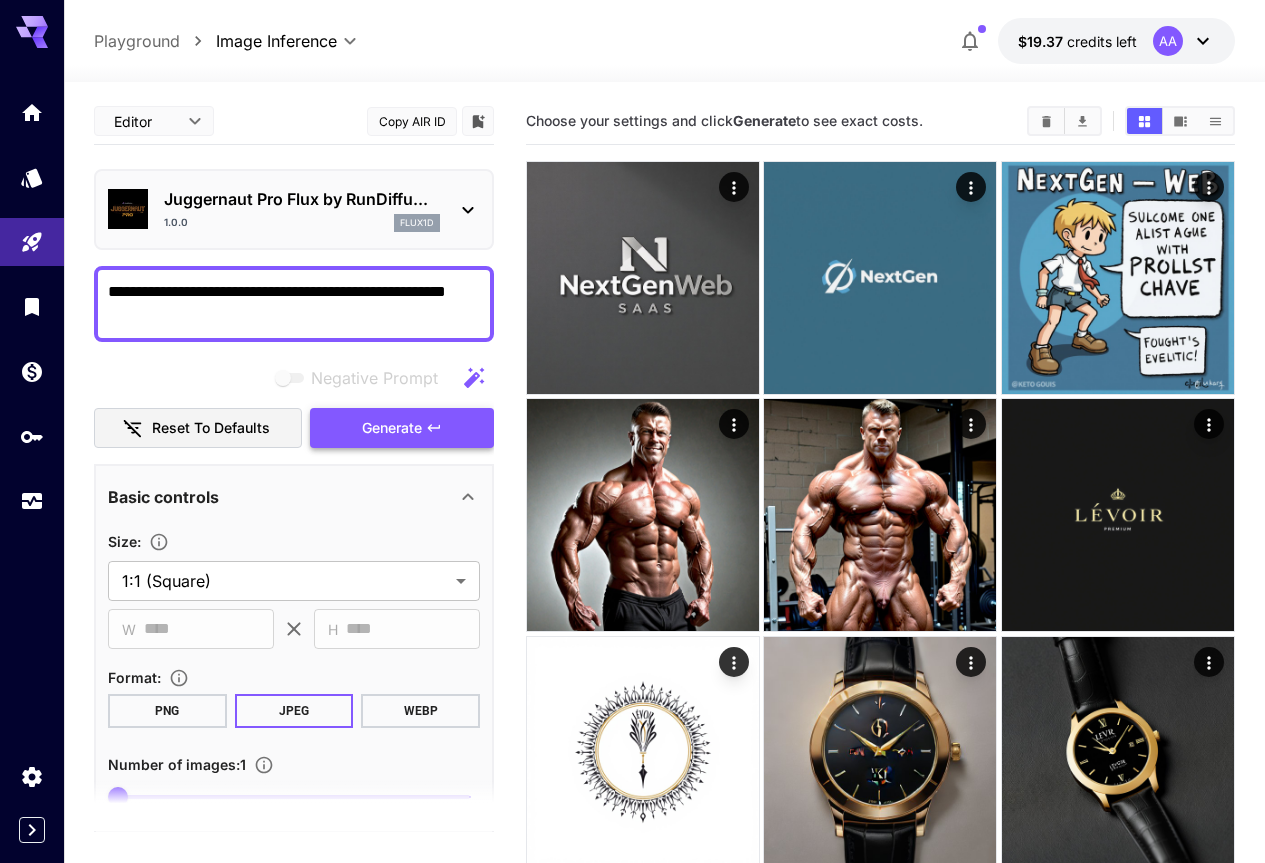 click on "Generate" at bounding box center (392, 428) 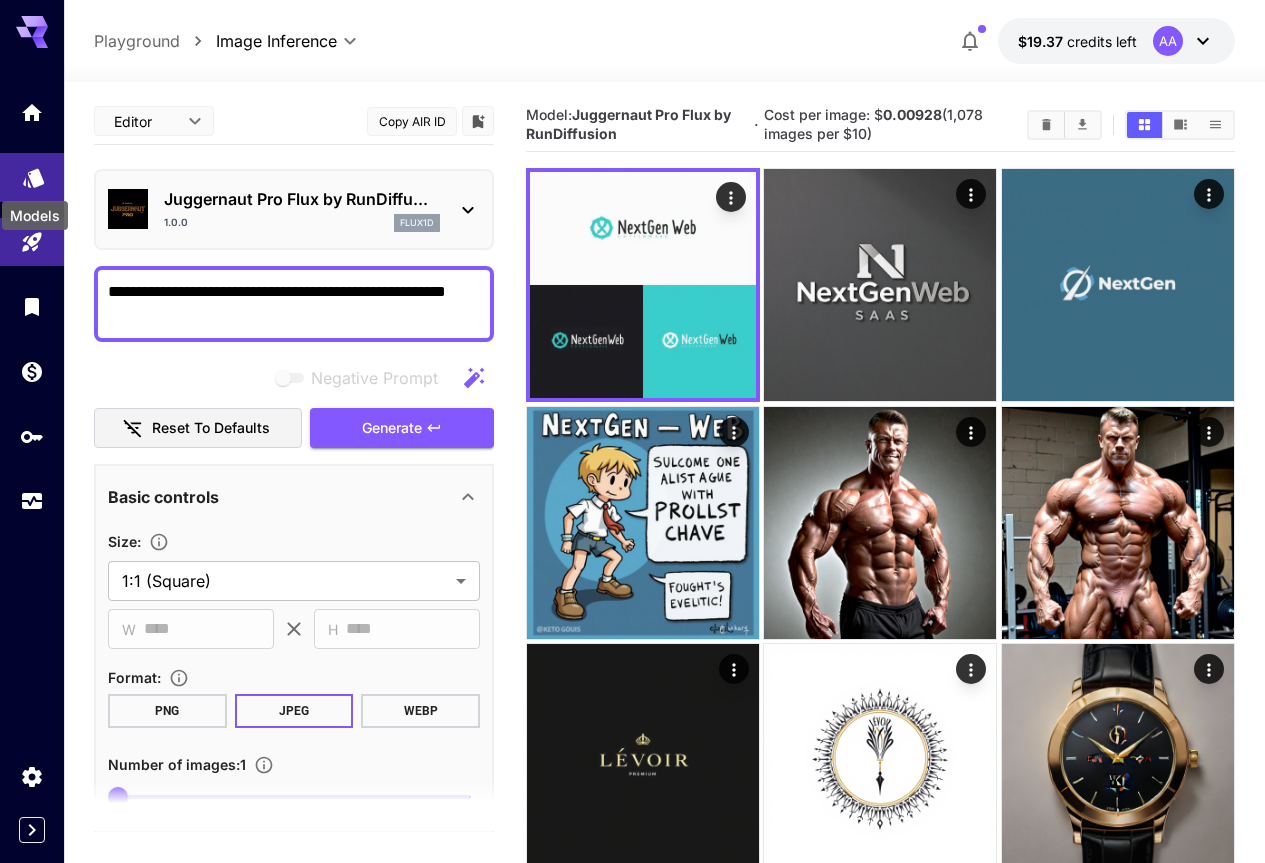 click on "**********" at bounding box center [632, 1537] 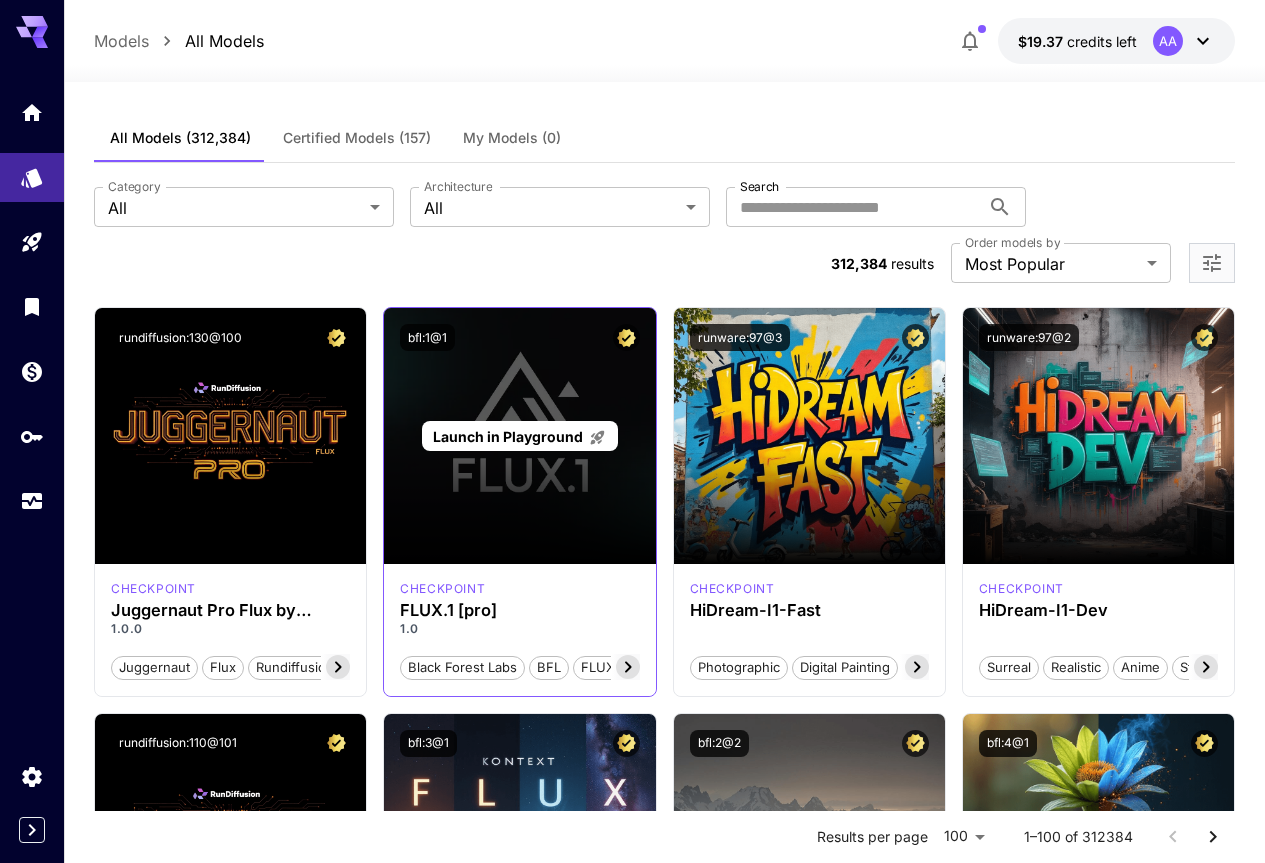 click on "Launch in Playground" at bounding box center (508, 436) 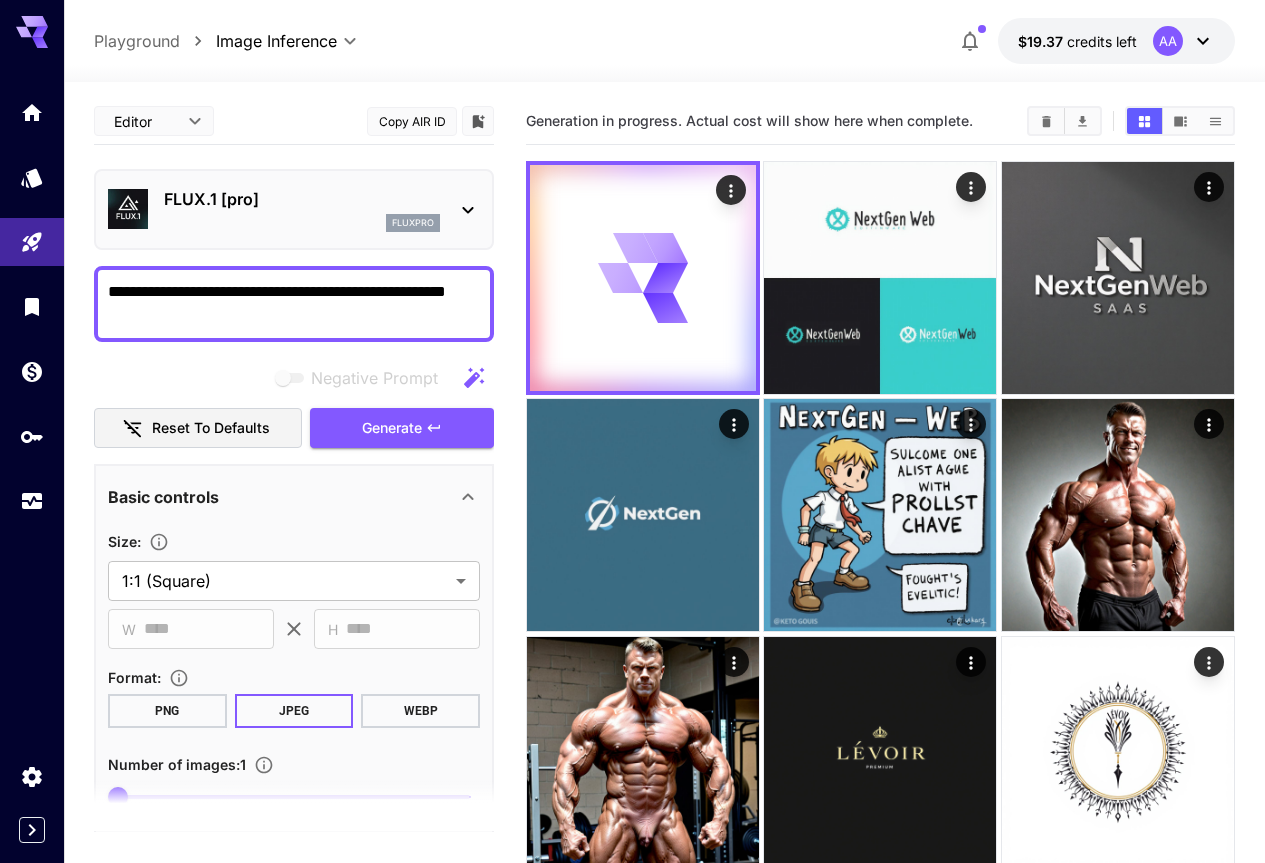 scroll, scrollTop: 0, scrollLeft: 0, axis: both 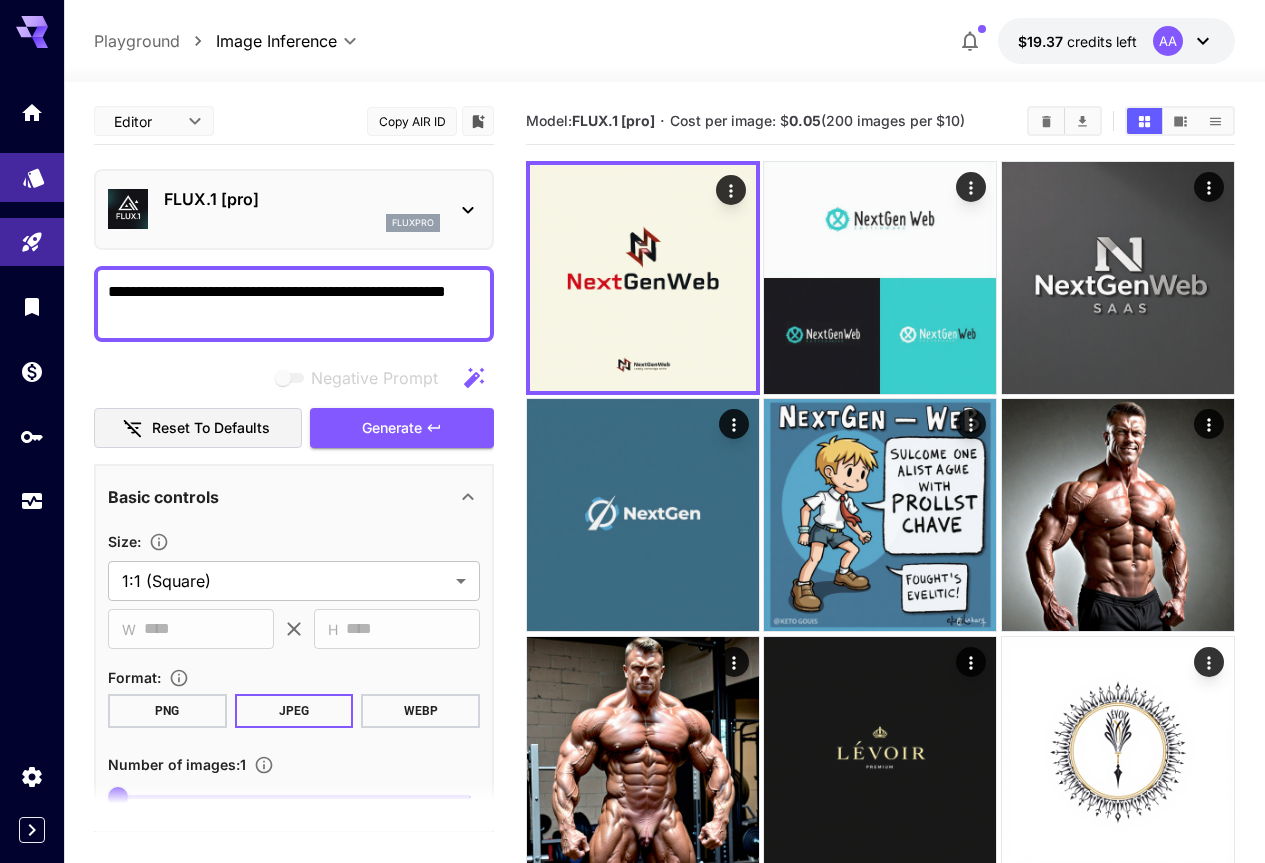 click at bounding box center (32, 177) 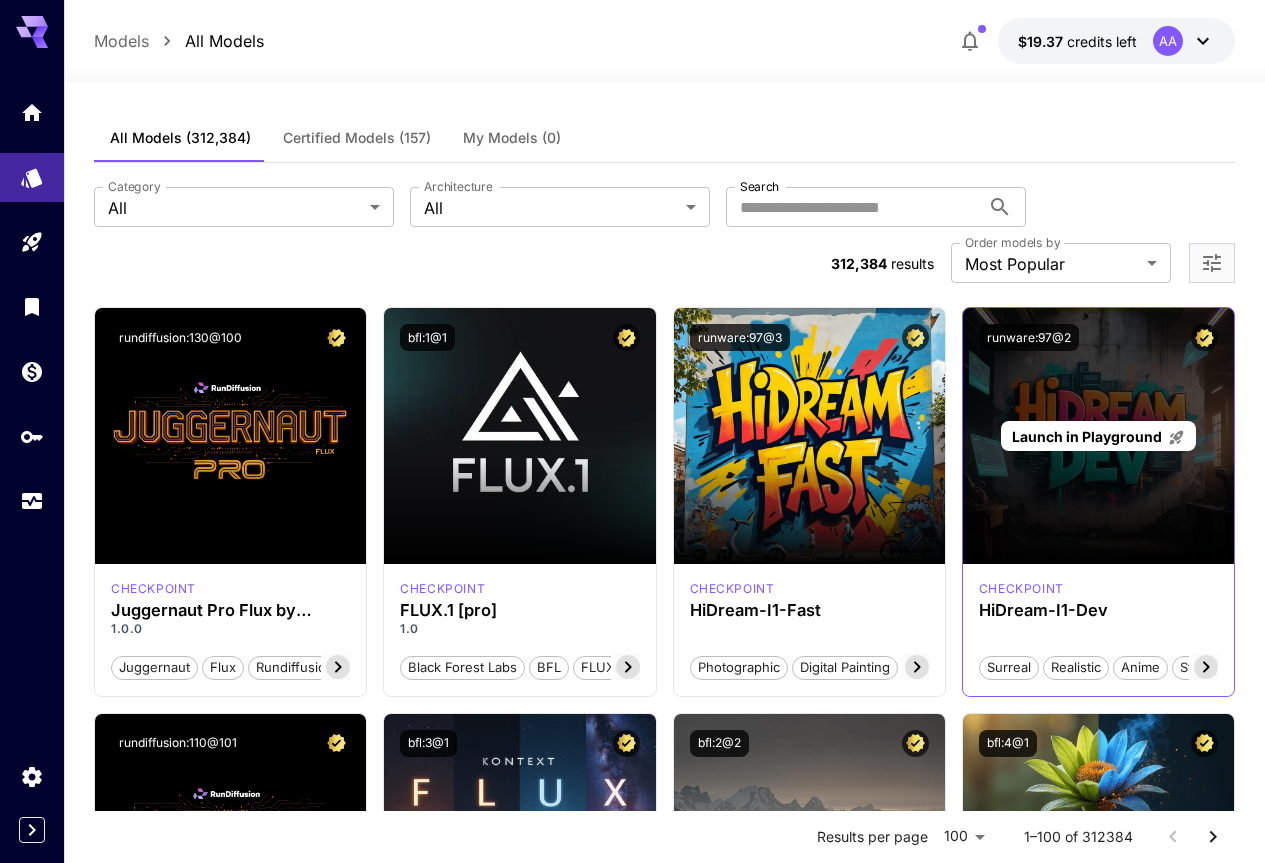 click on "Launch in Playground" at bounding box center (1087, 436) 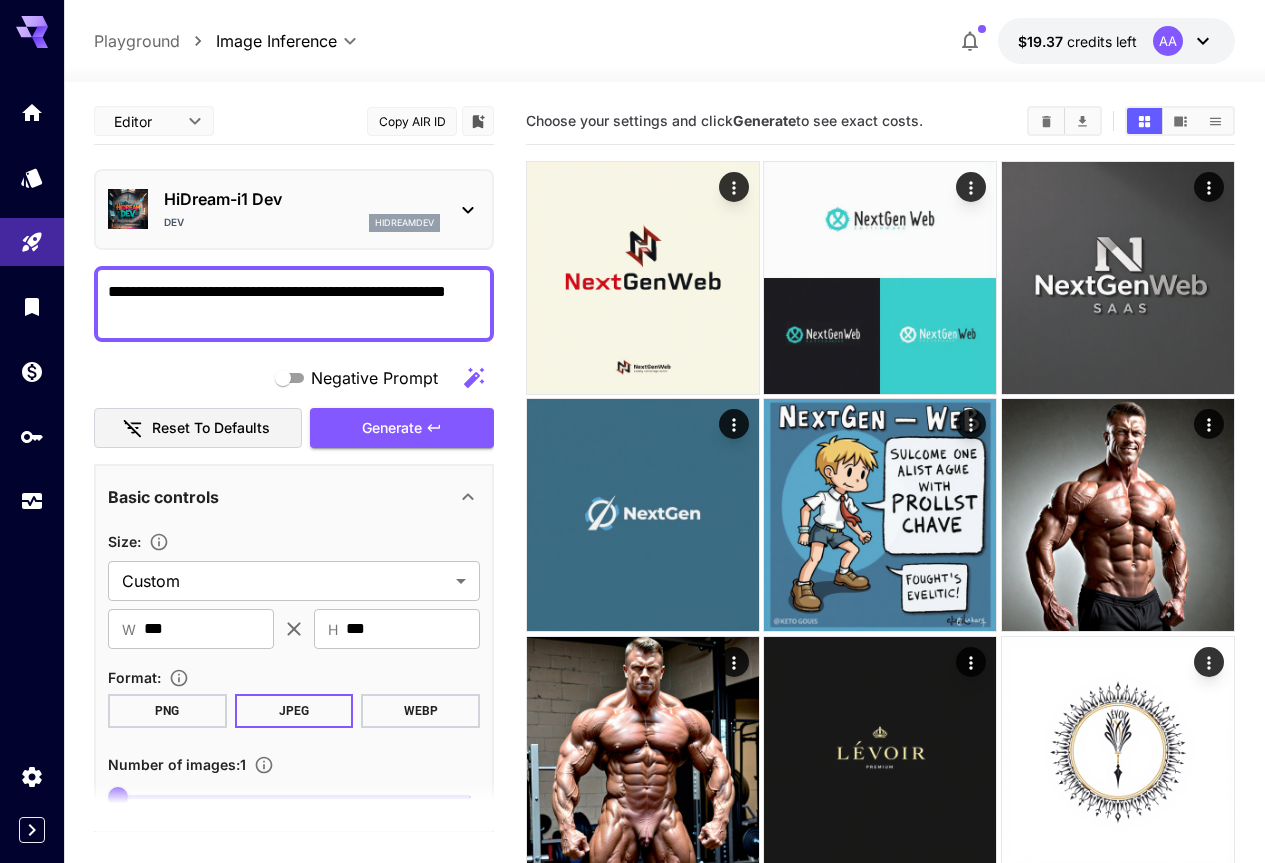 type on "*******" 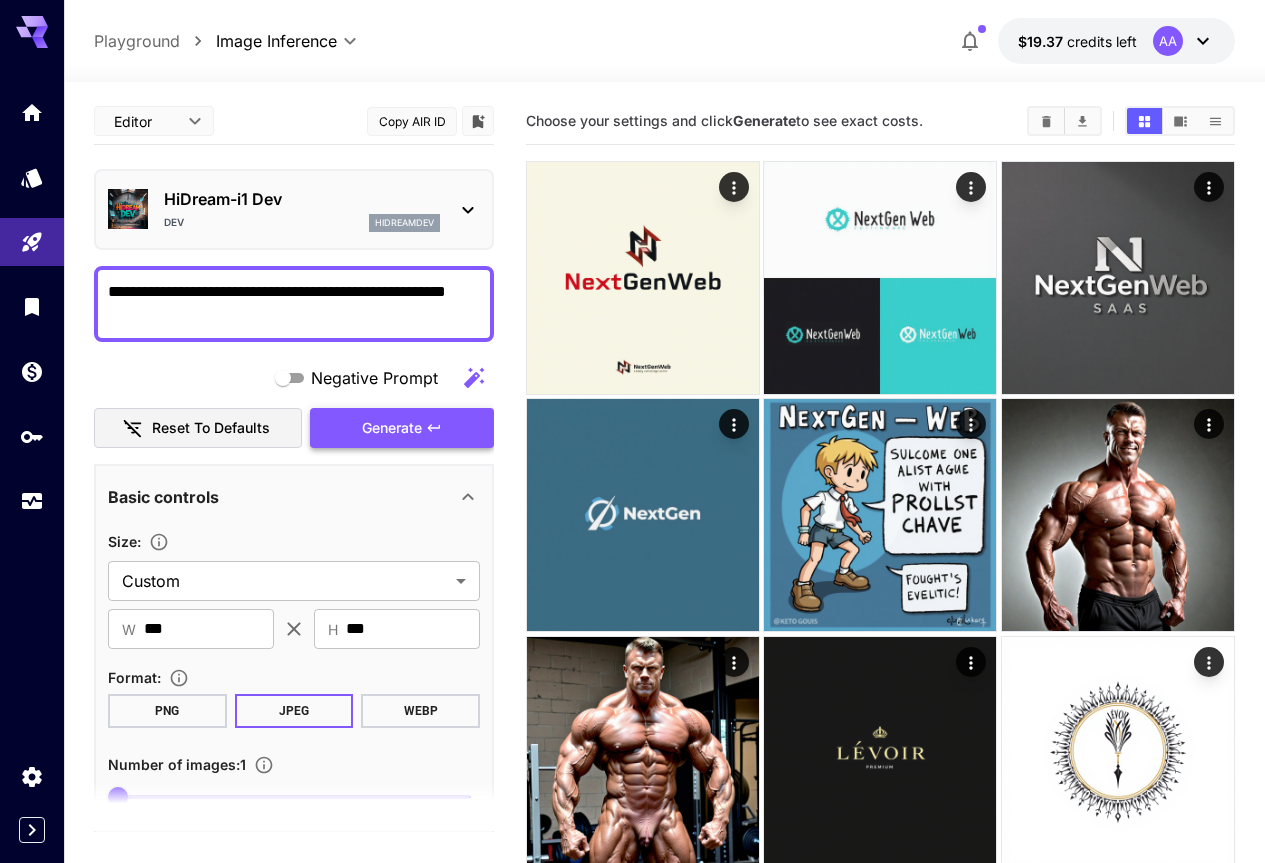 click on "Generate" at bounding box center (392, 428) 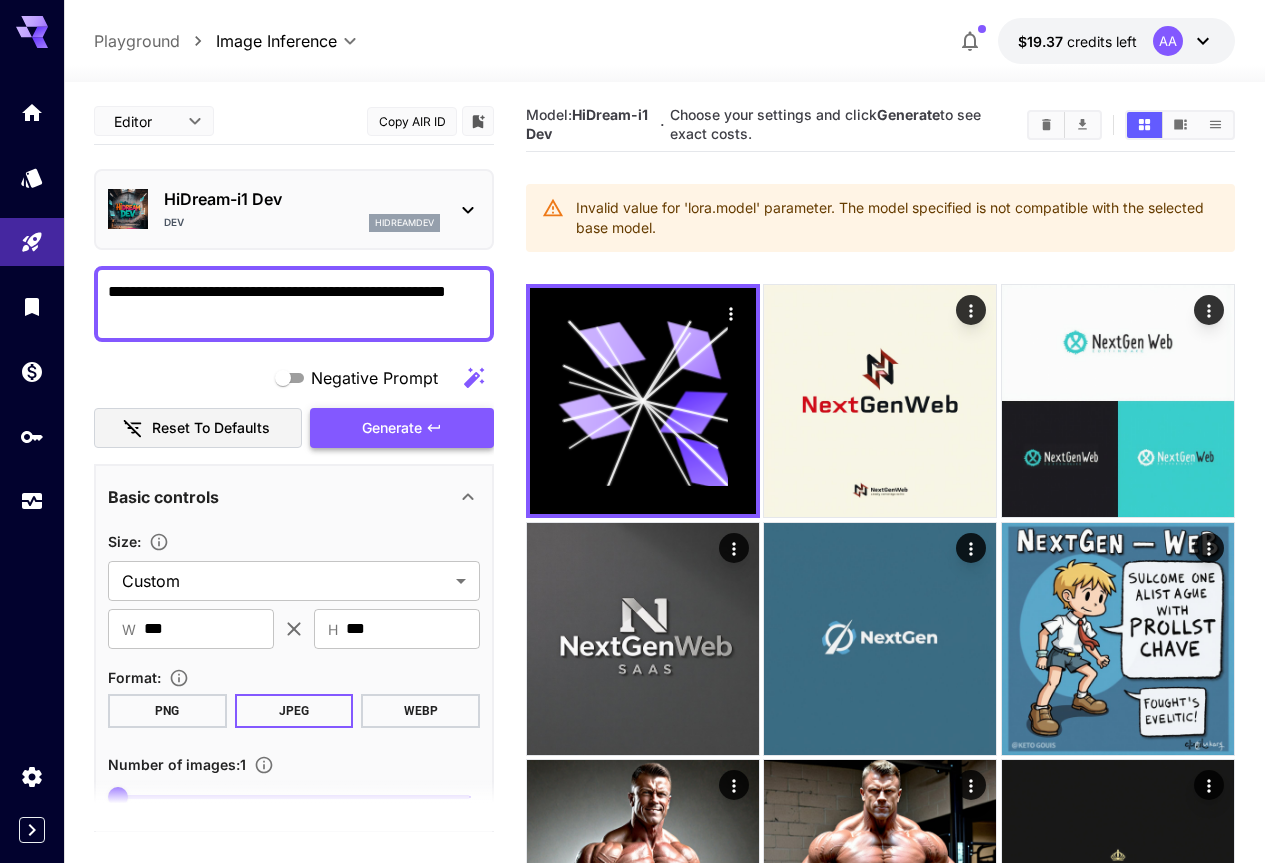 click on "Generate" at bounding box center (402, 428) 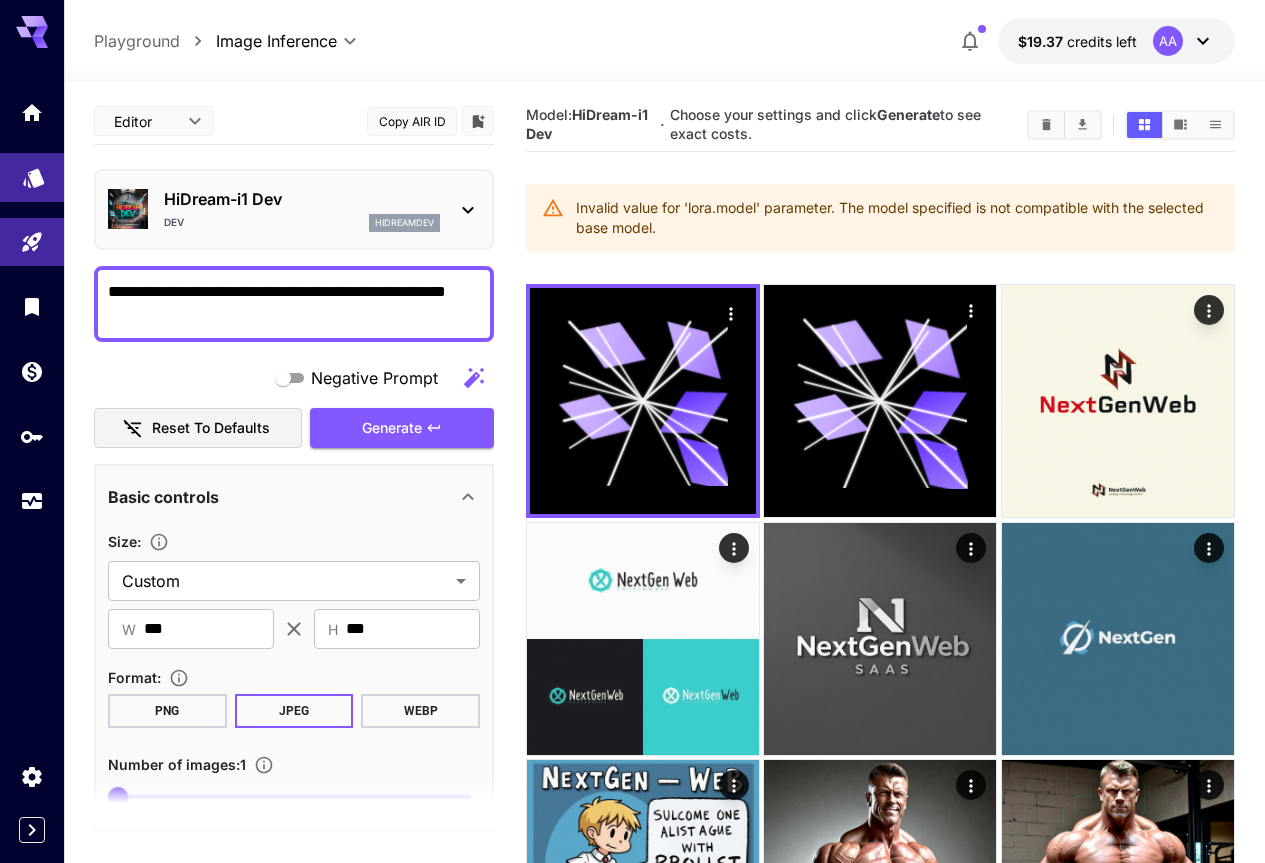 click at bounding box center [32, 177] 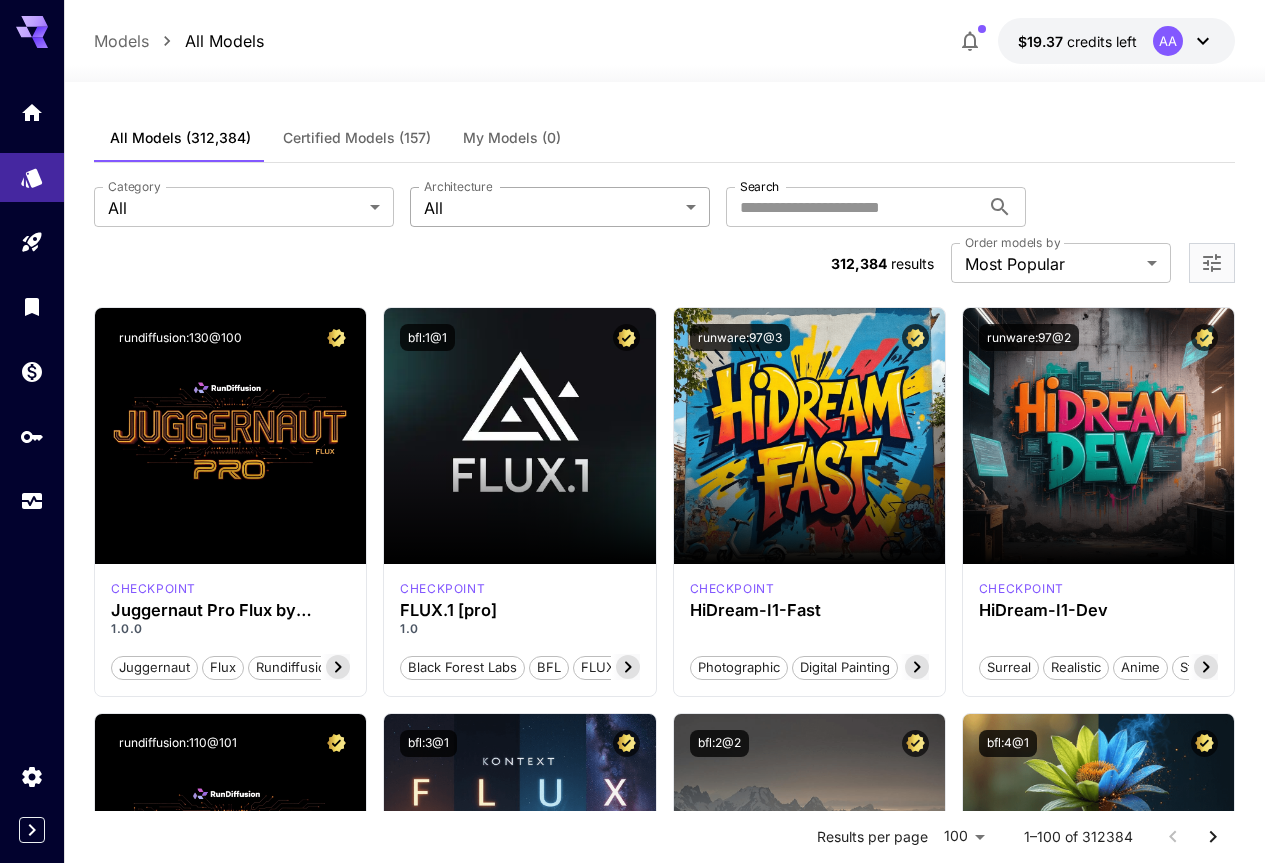 click on "**********" at bounding box center [632, 9581] 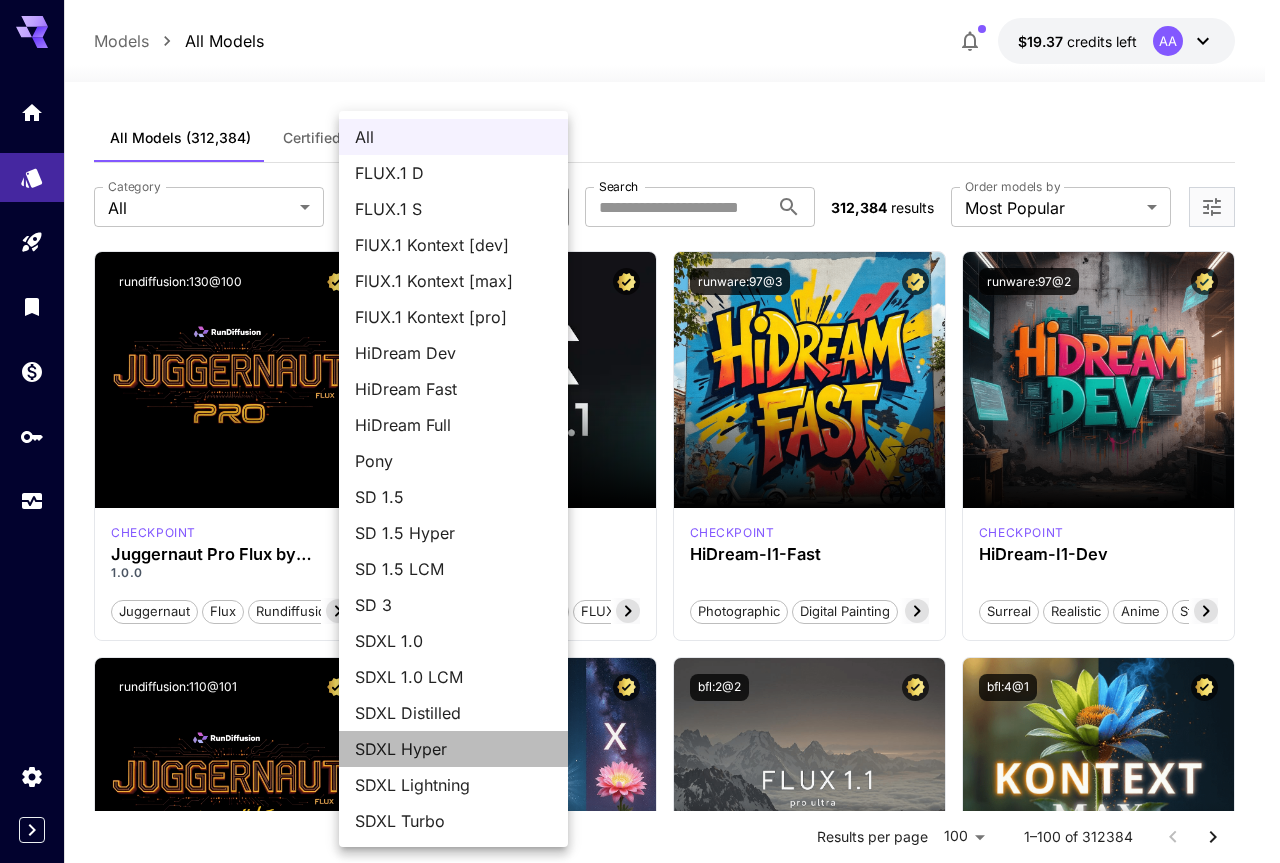 click on "SDXL Hyper" at bounding box center [453, 749] 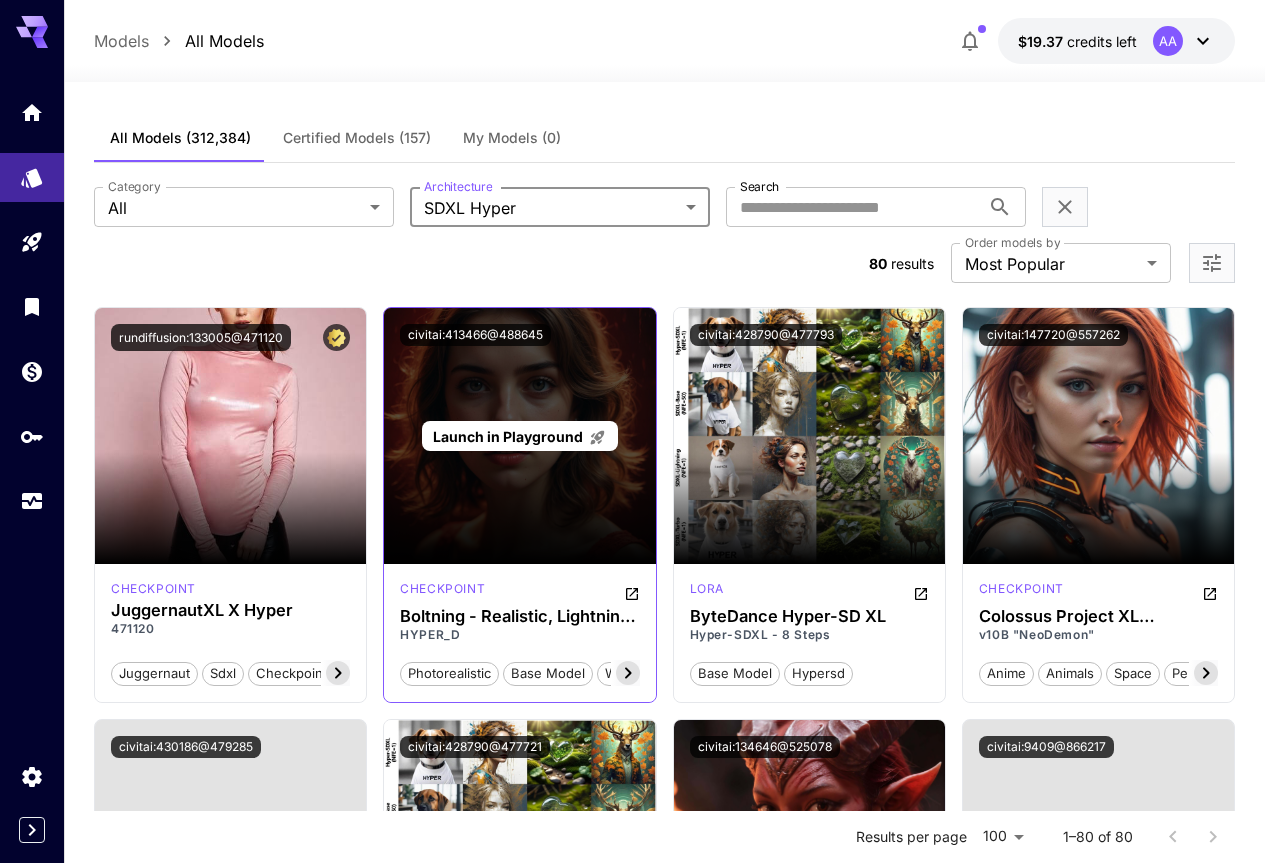 click on "Launch in Playground" at bounding box center [508, 436] 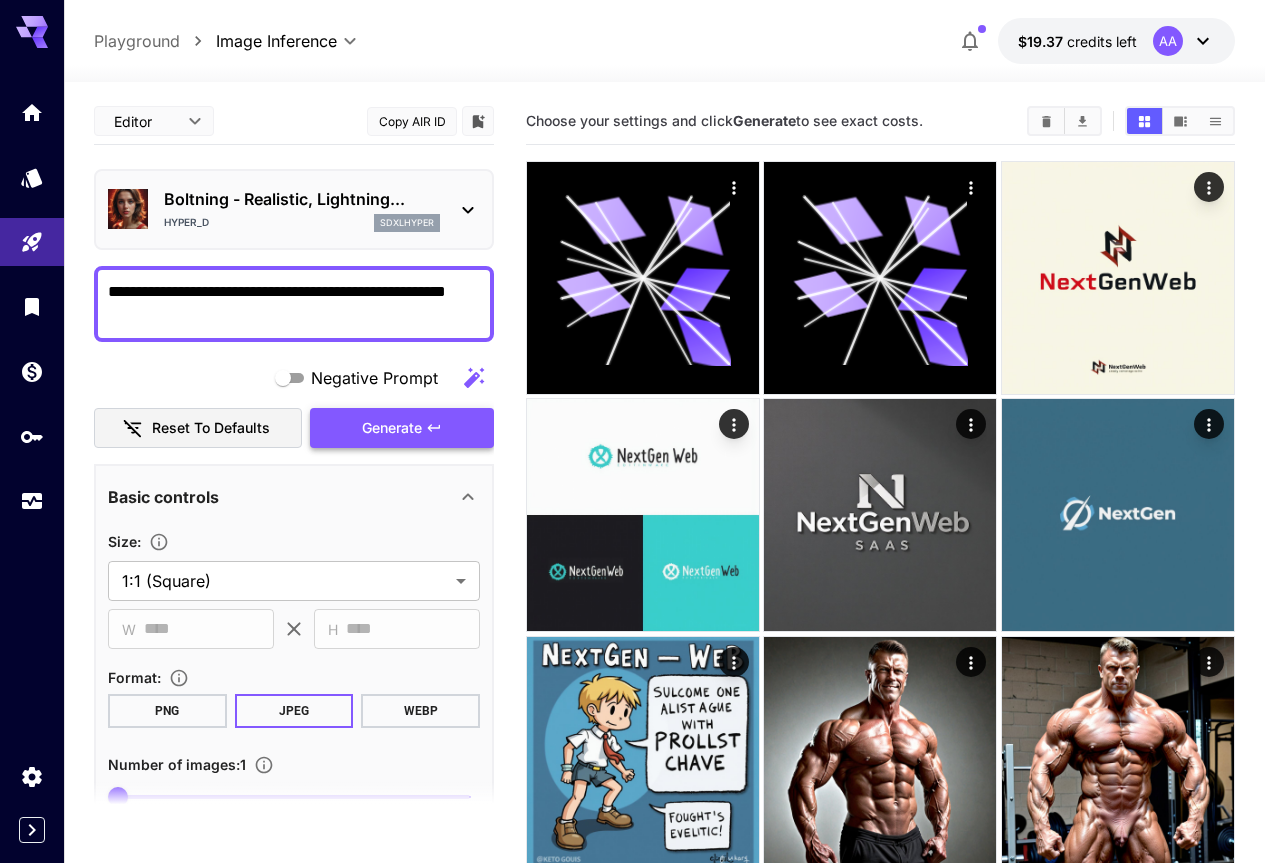 click 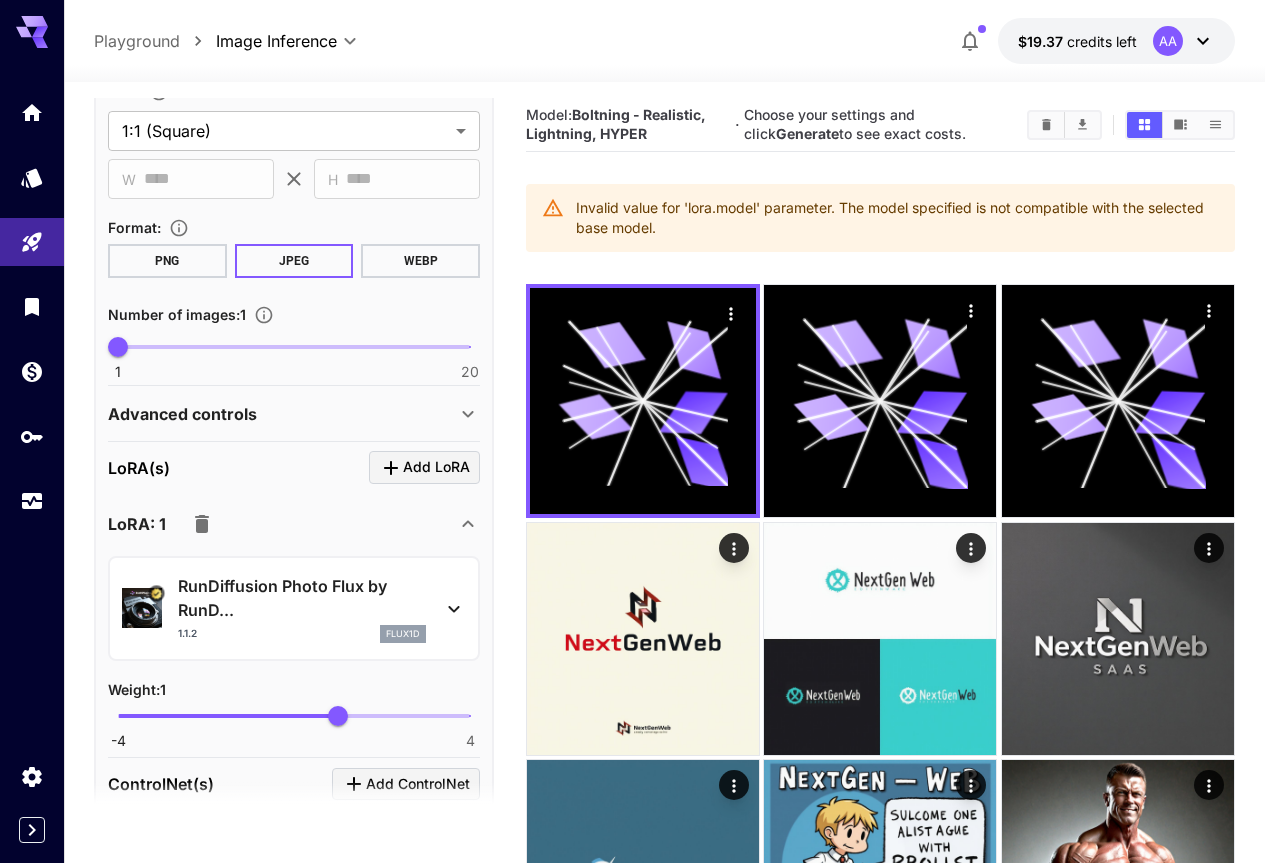scroll, scrollTop: 500, scrollLeft: 0, axis: vertical 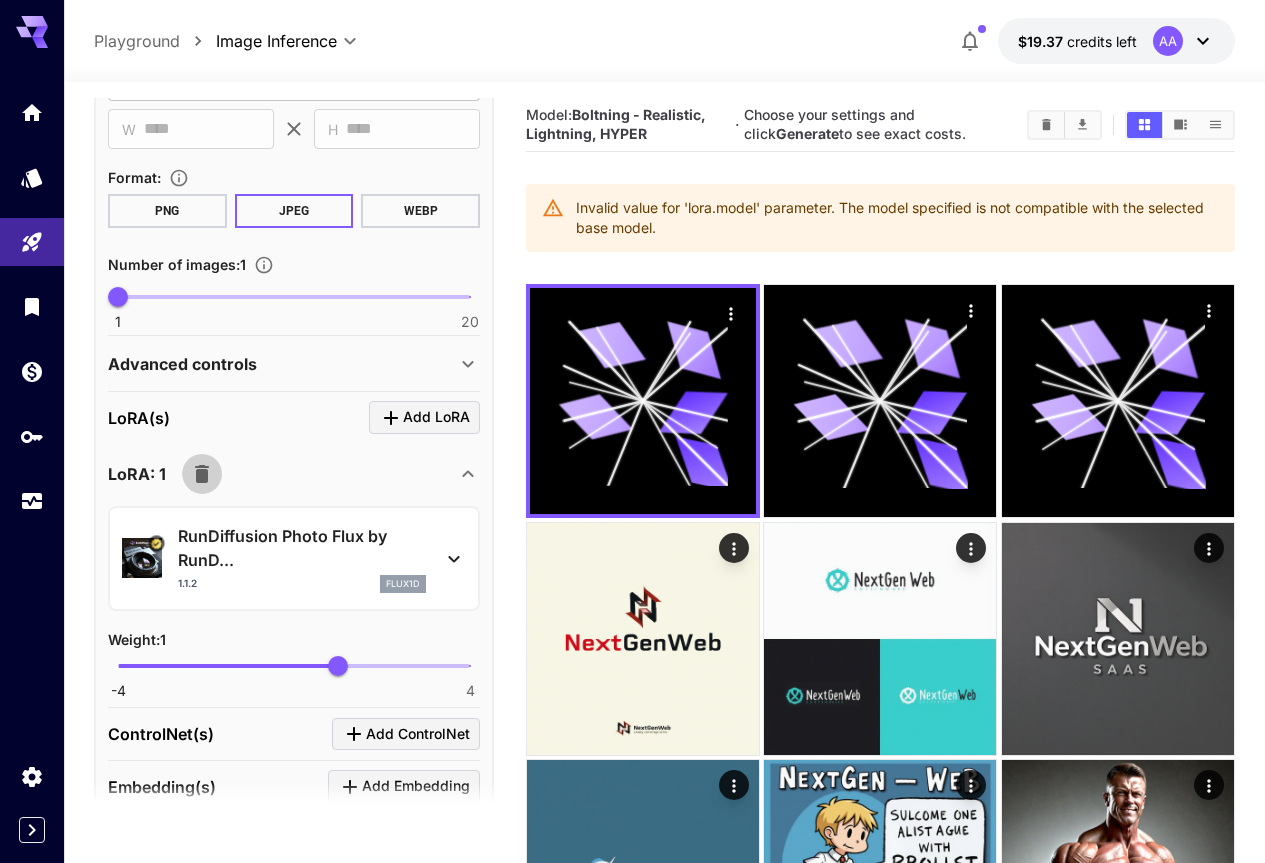 click 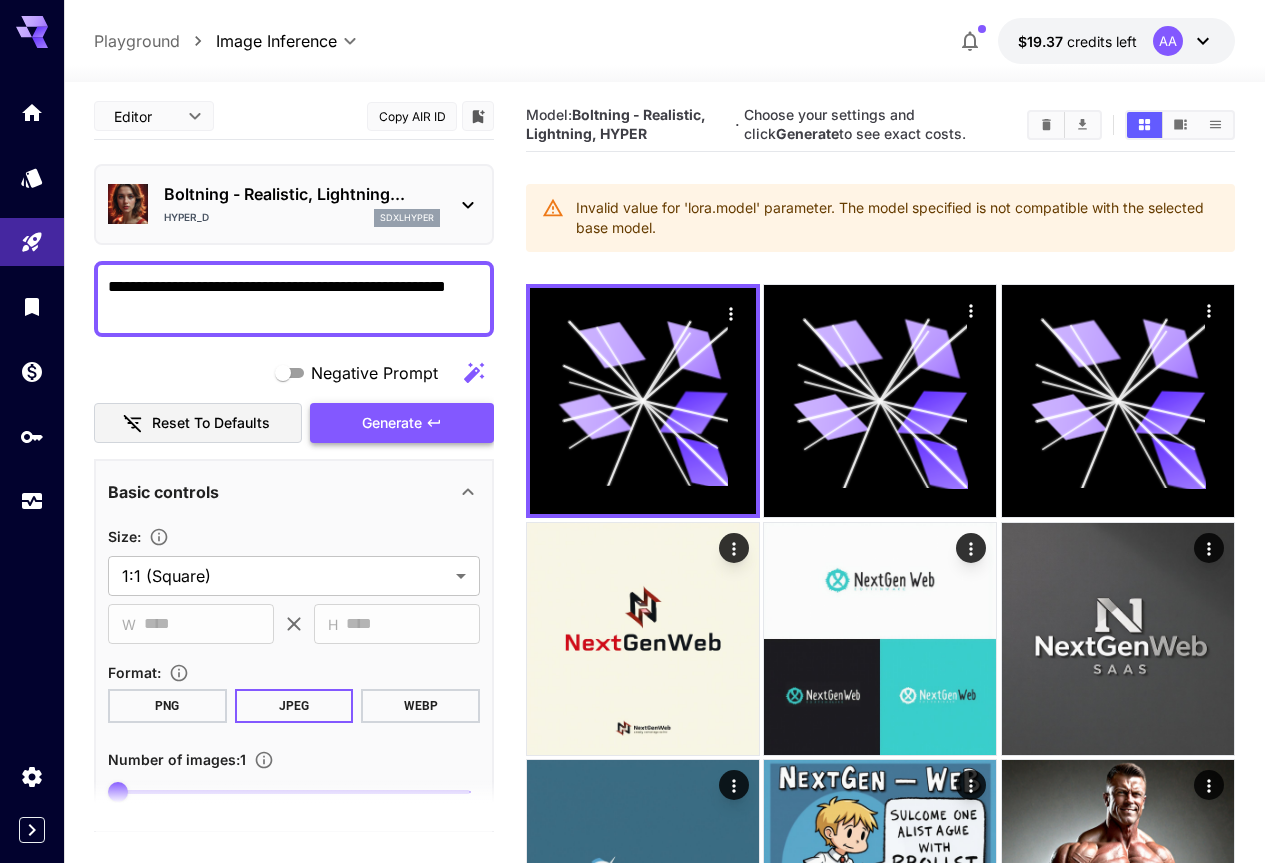 scroll, scrollTop: 0, scrollLeft: 0, axis: both 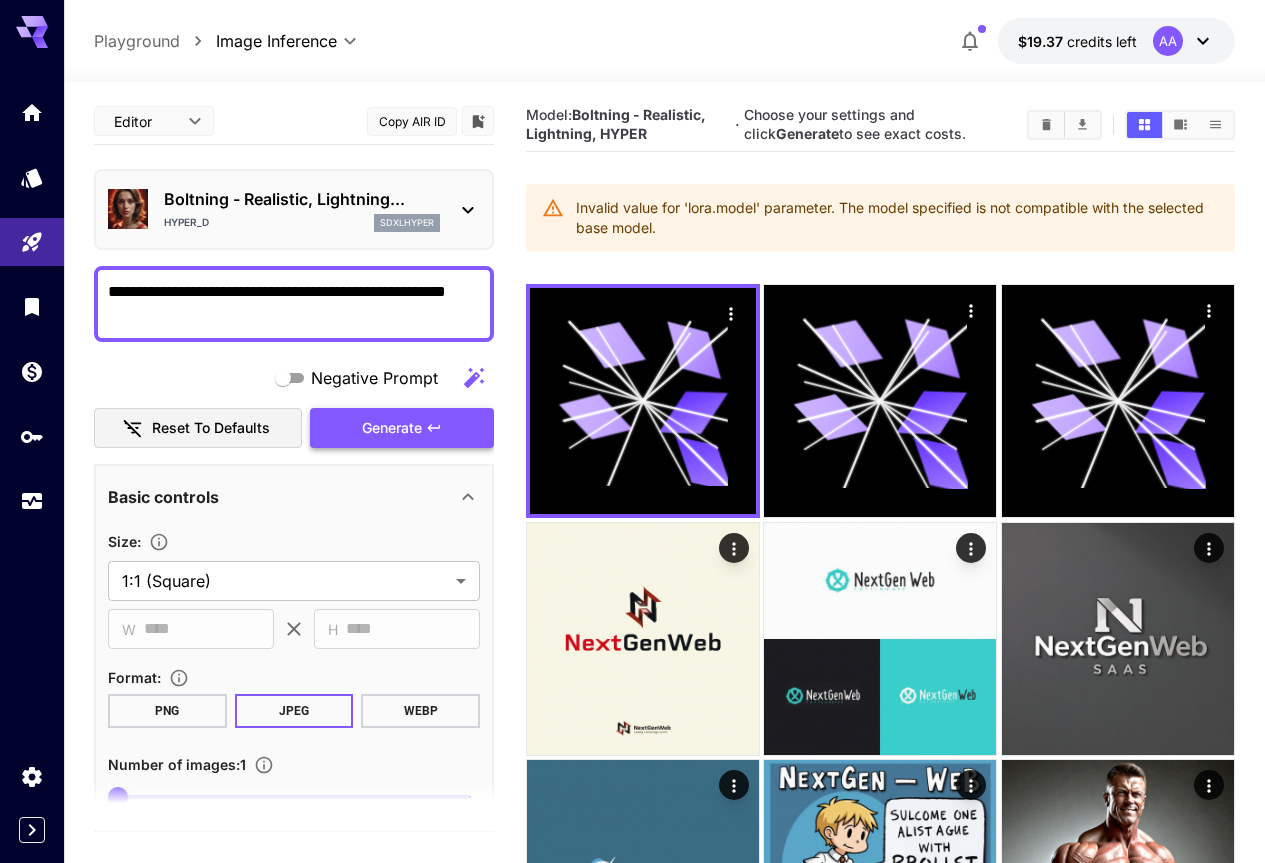 click 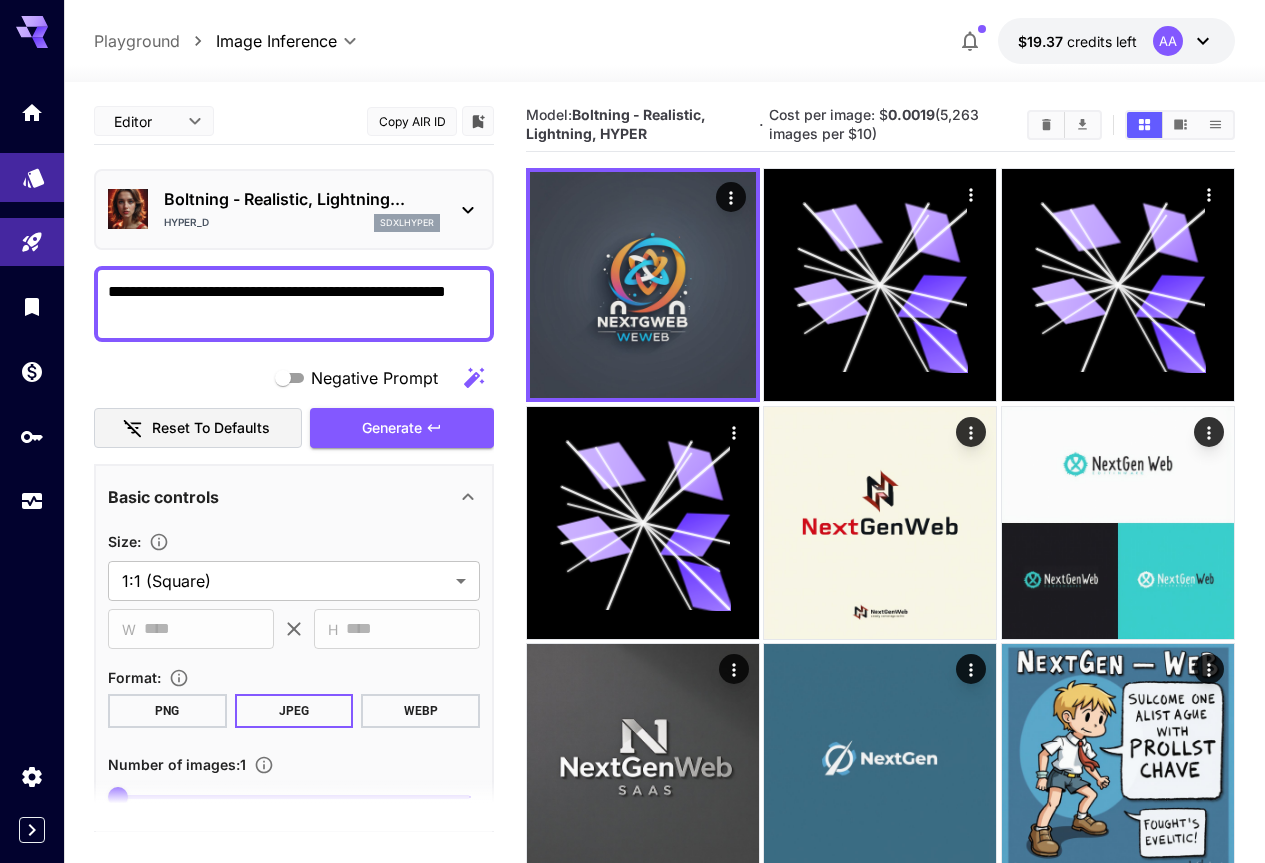 click at bounding box center (32, 177) 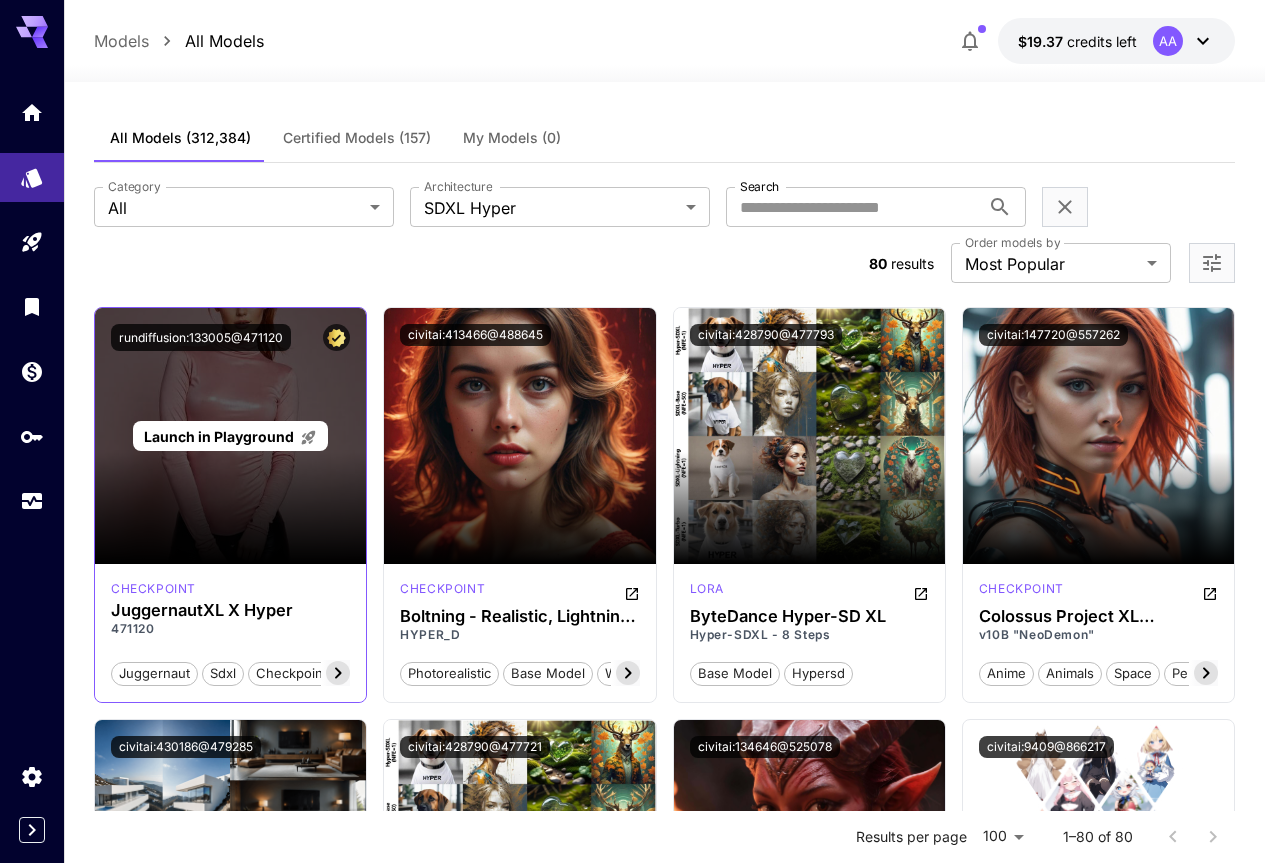 click on "Launch in Playground" at bounding box center (219, 436) 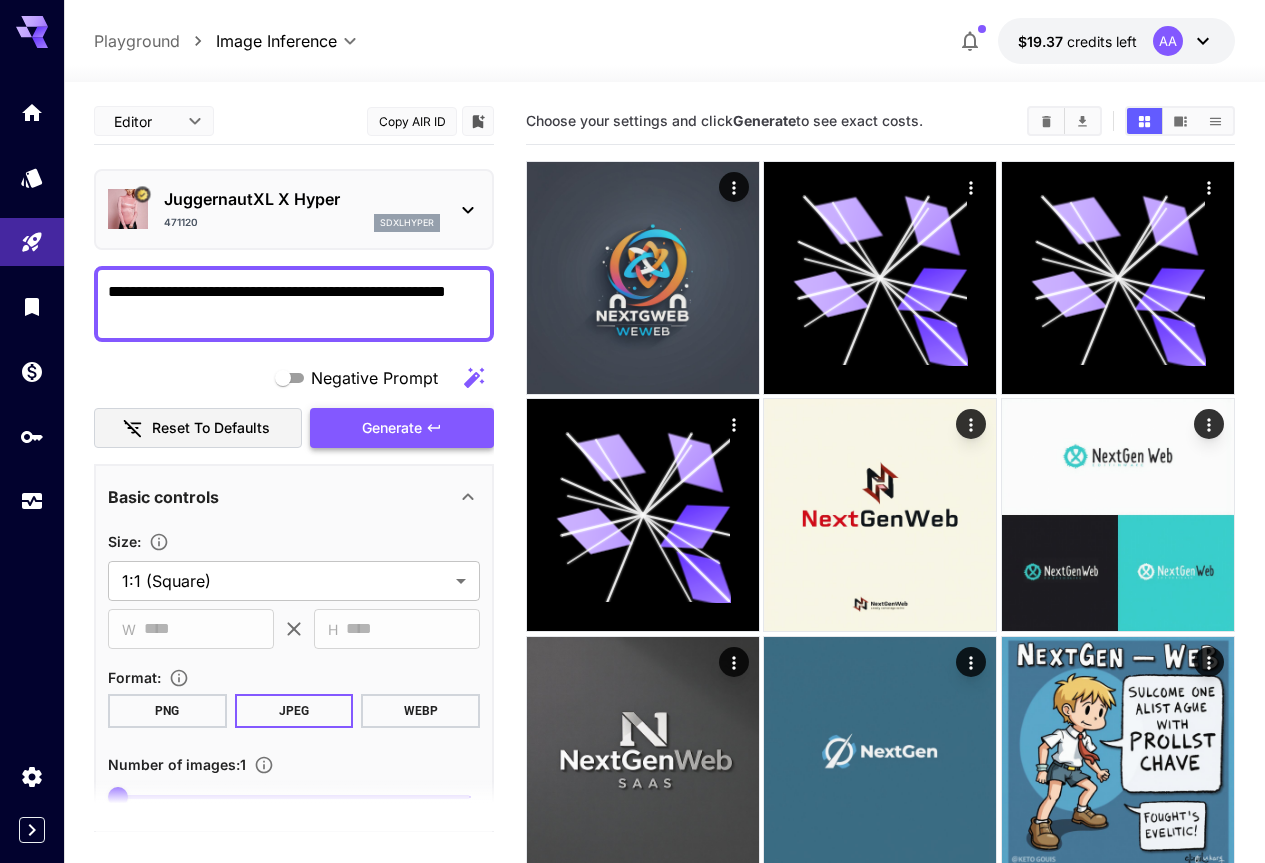 click on "Generate" at bounding box center (392, 428) 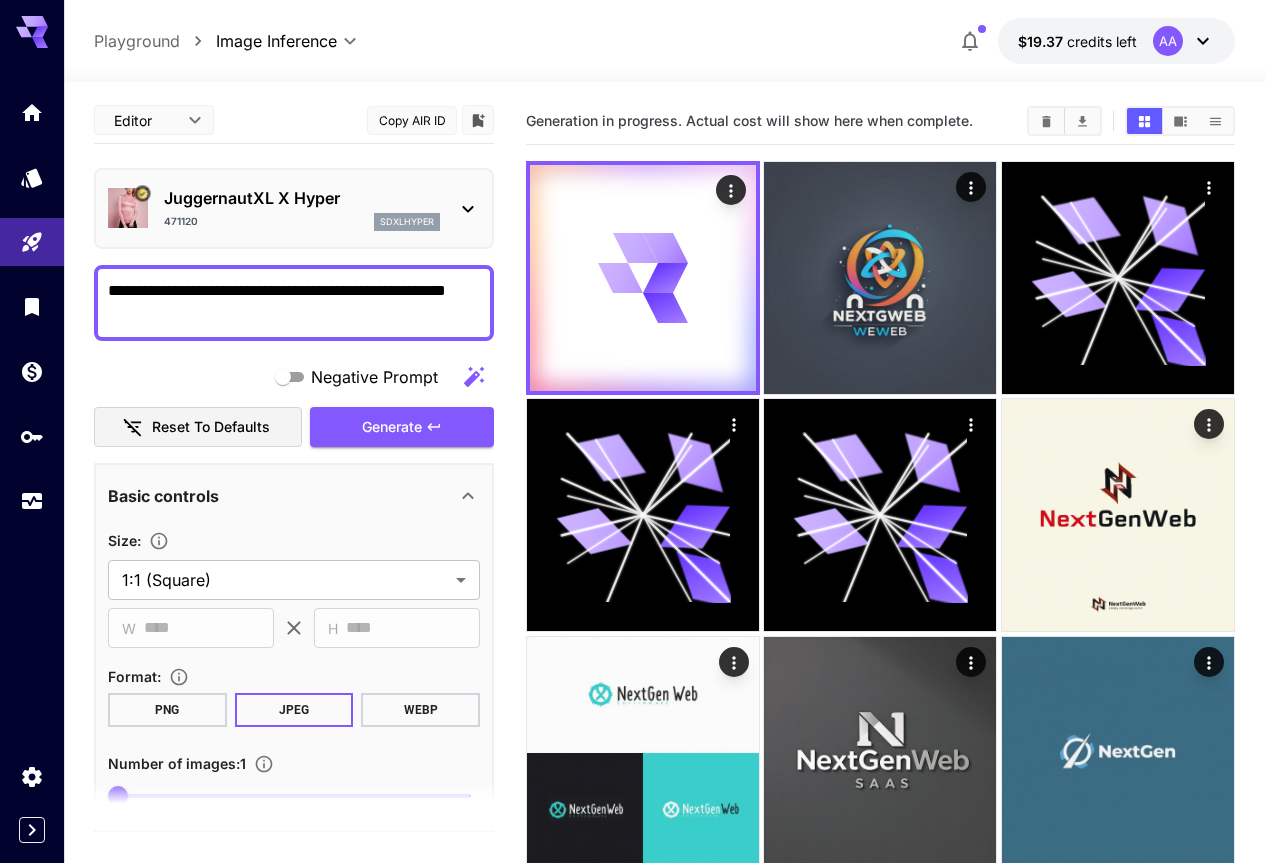 scroll, scrollTop: 0, scrollLeft: 0, axis: both 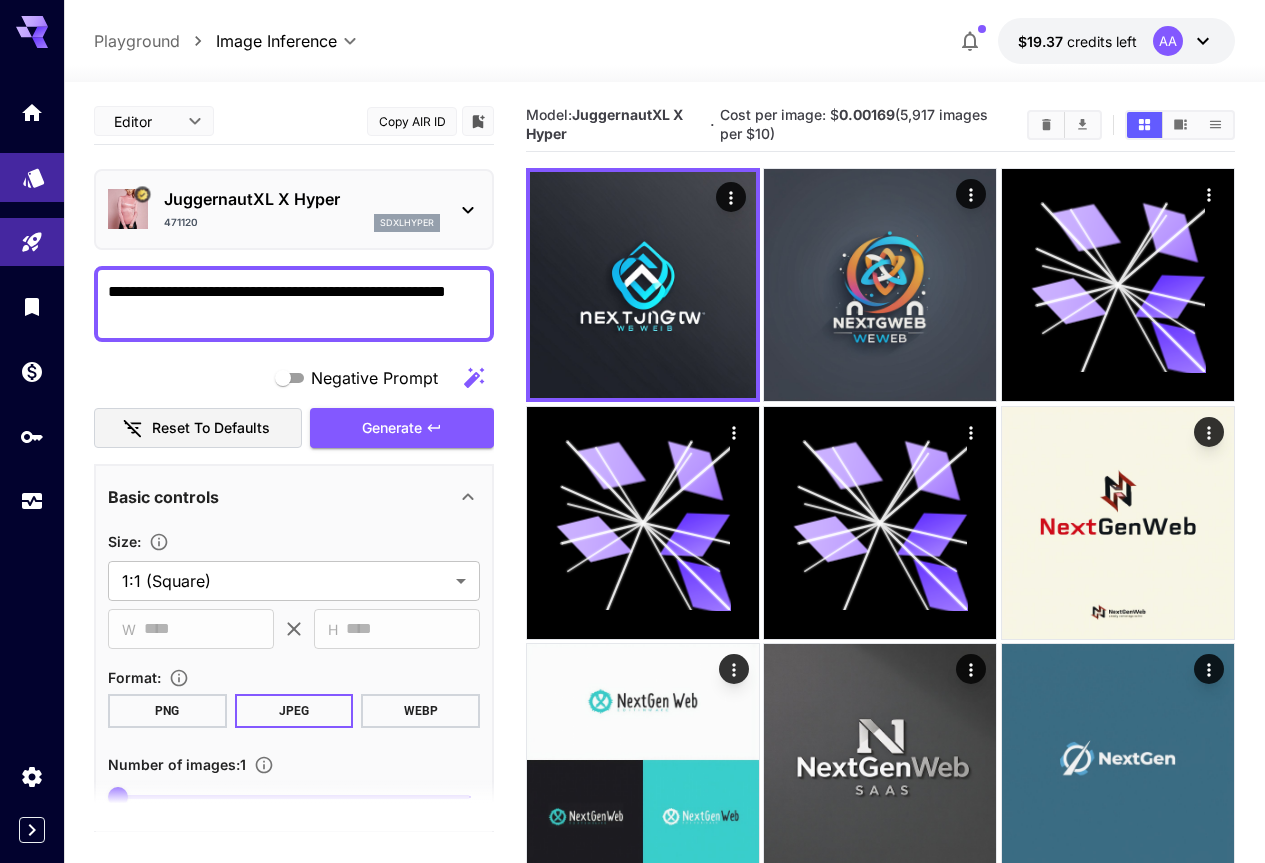 click at bounding box center [32, 177] 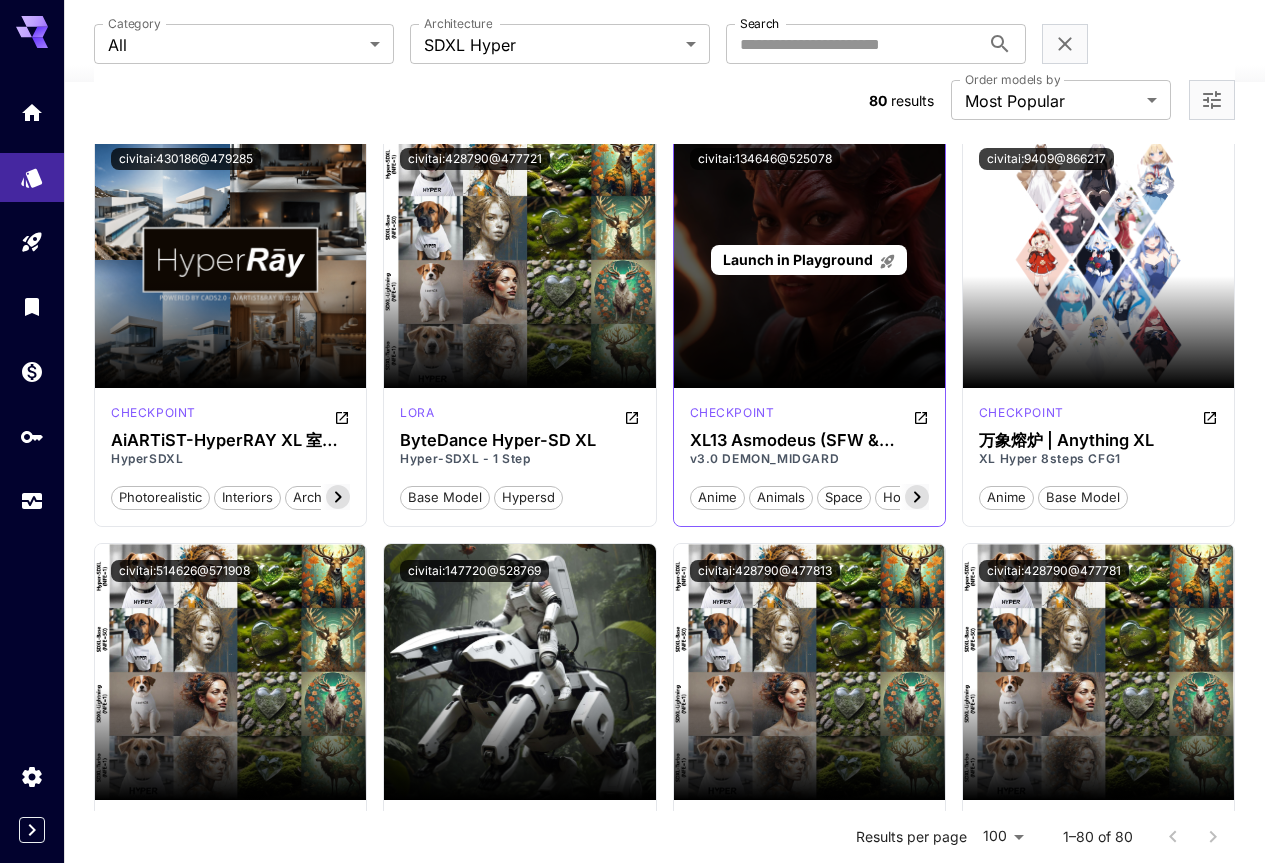 scroll, scrollTop: 700, scrollLeft: 0, axis: vertical 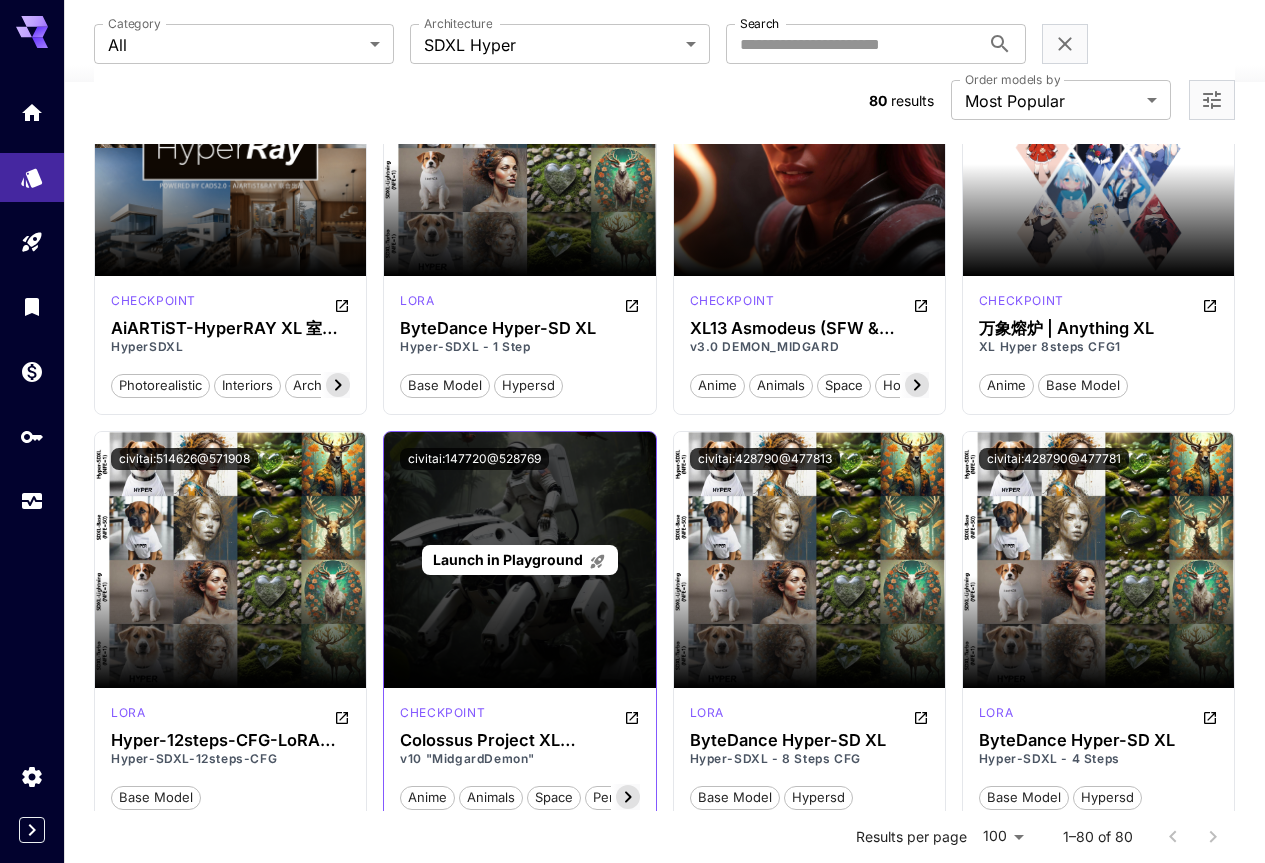 click on "Launch in Playground" at bounding box center [519, 560] 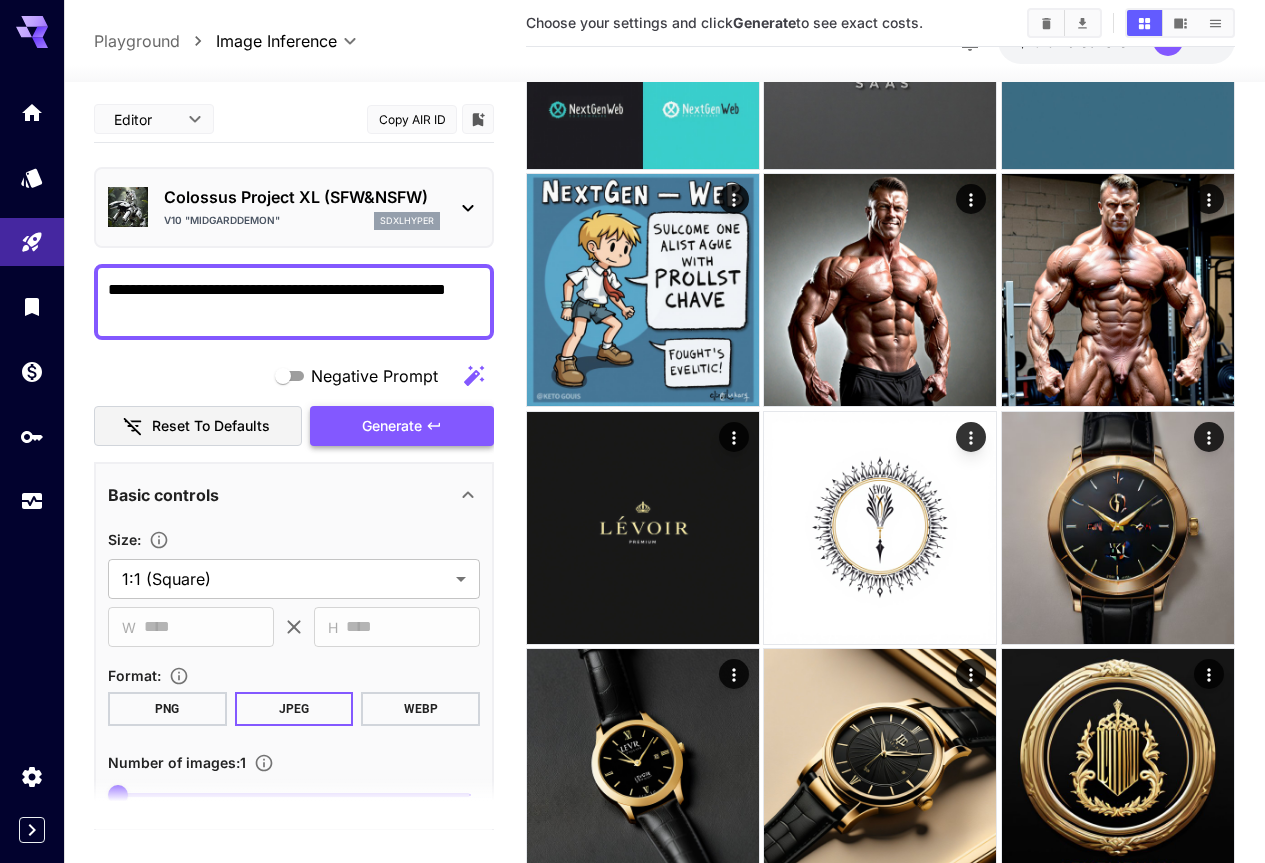 click on "Generate" at bounding box center [392, 426] 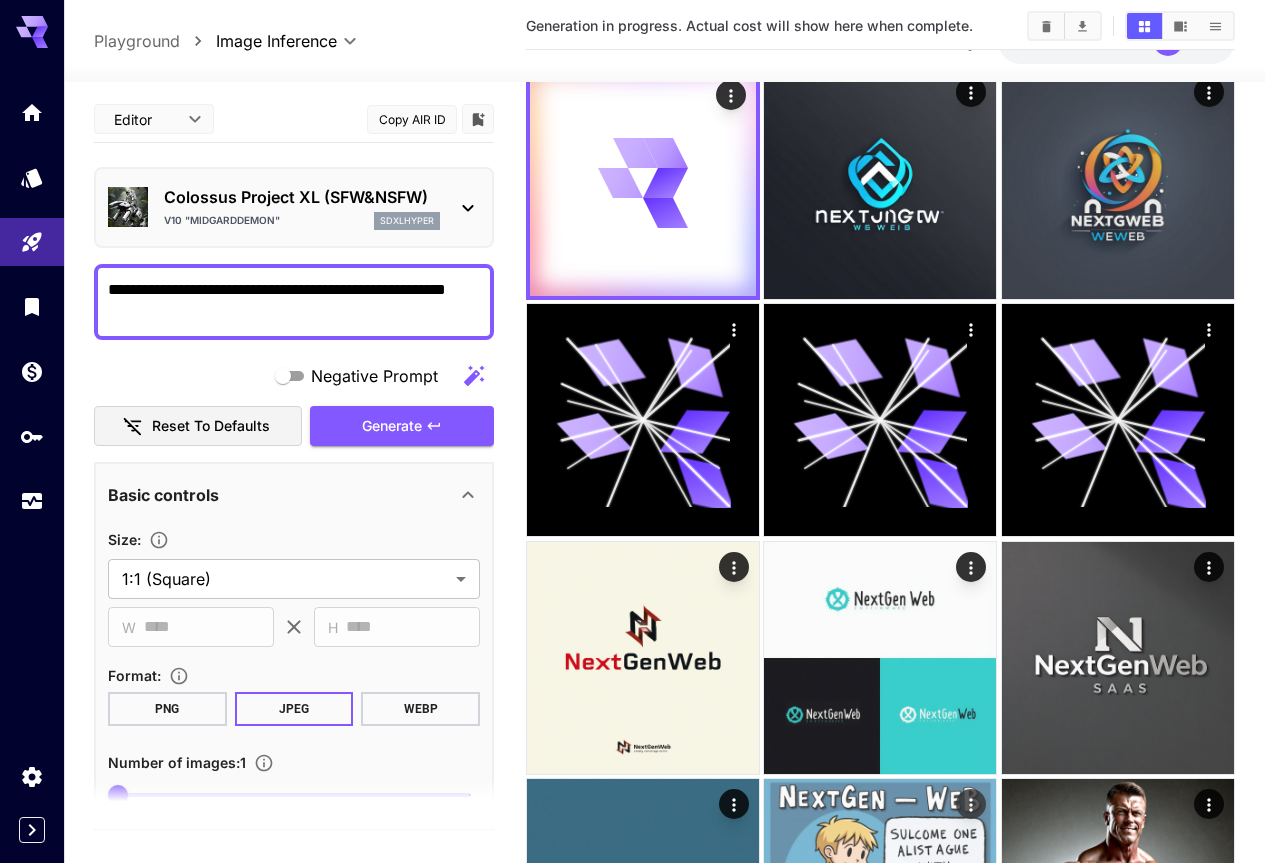 scroll, scrollTop: 0, scrollLeft: 0, axis: both 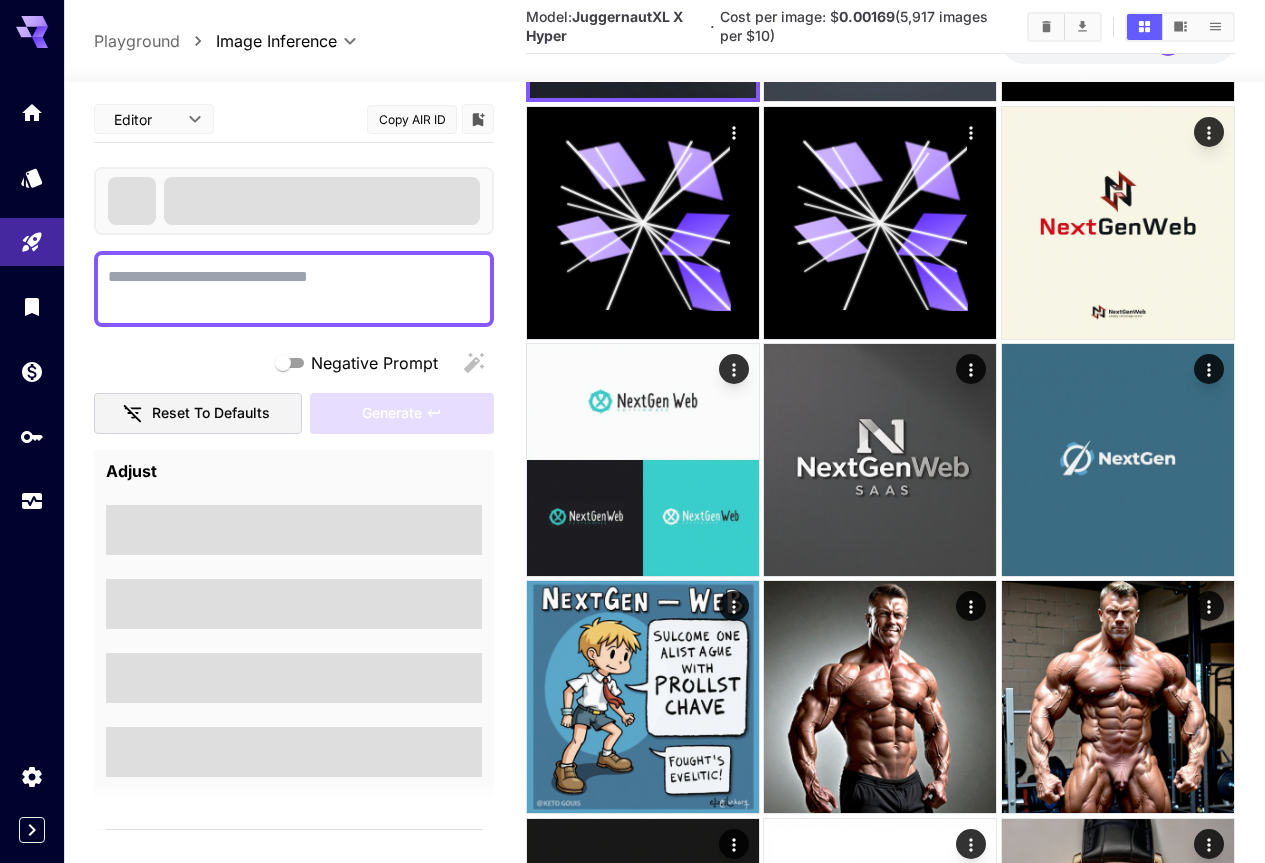 click on "Negative Prompt" at bounding box center (294, 289) 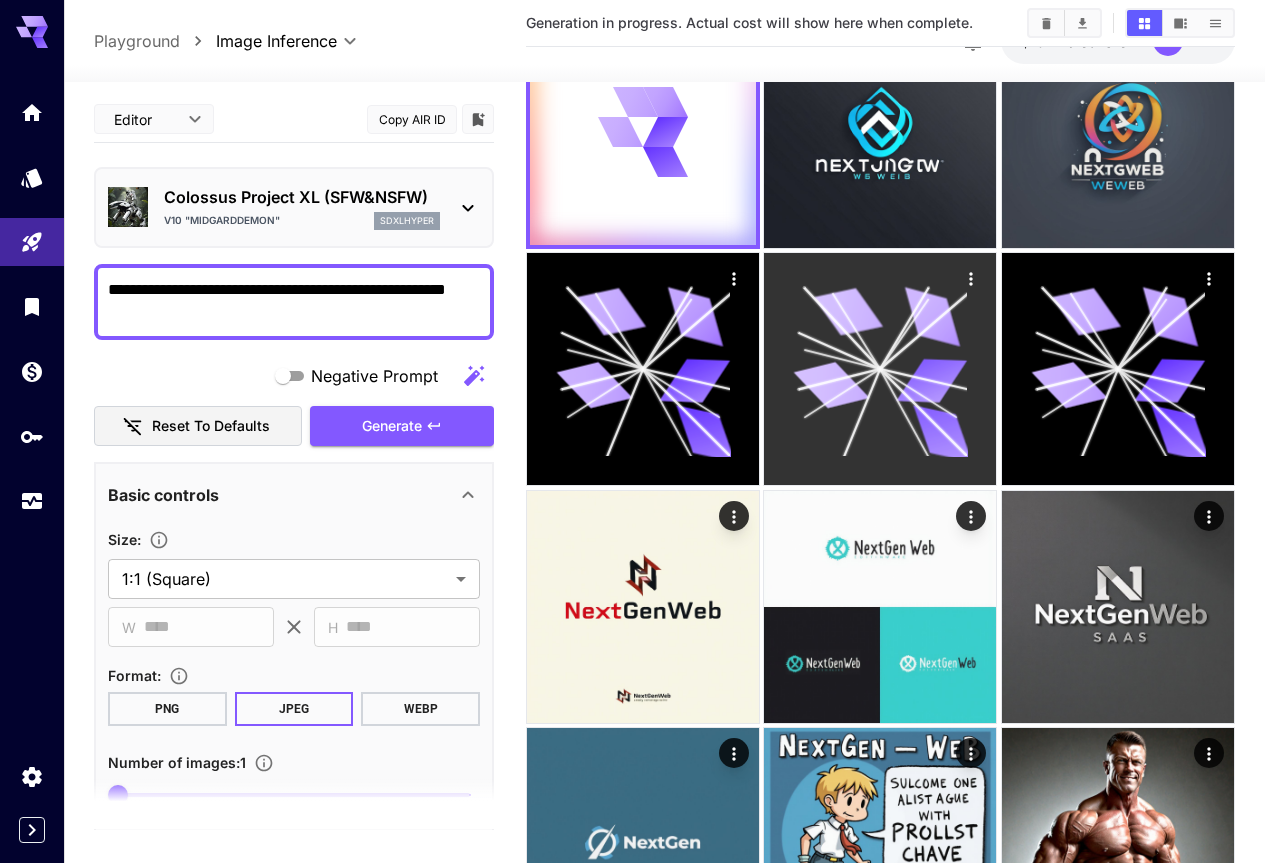 scroll, scrollTop: 0, scrollLeft: 0, axis: both 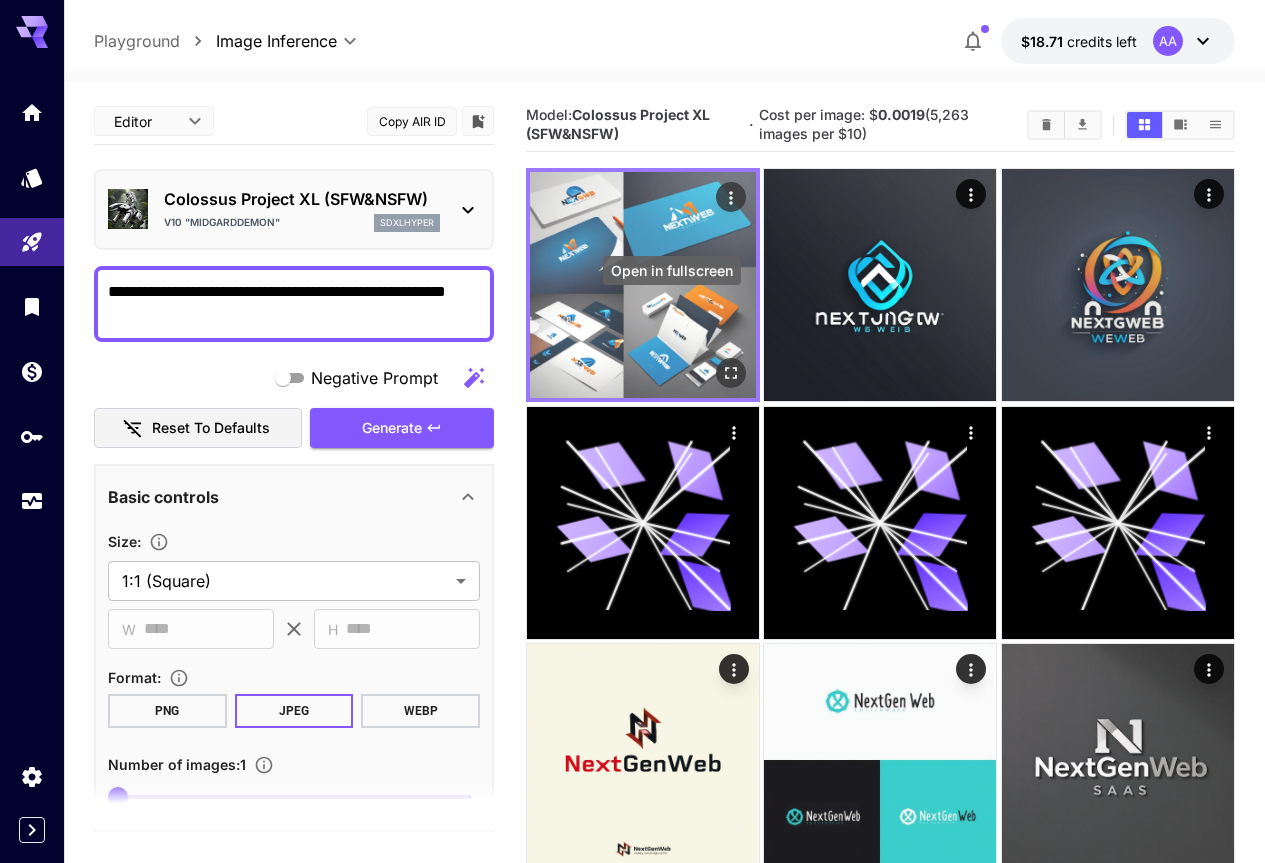 type on "**********" 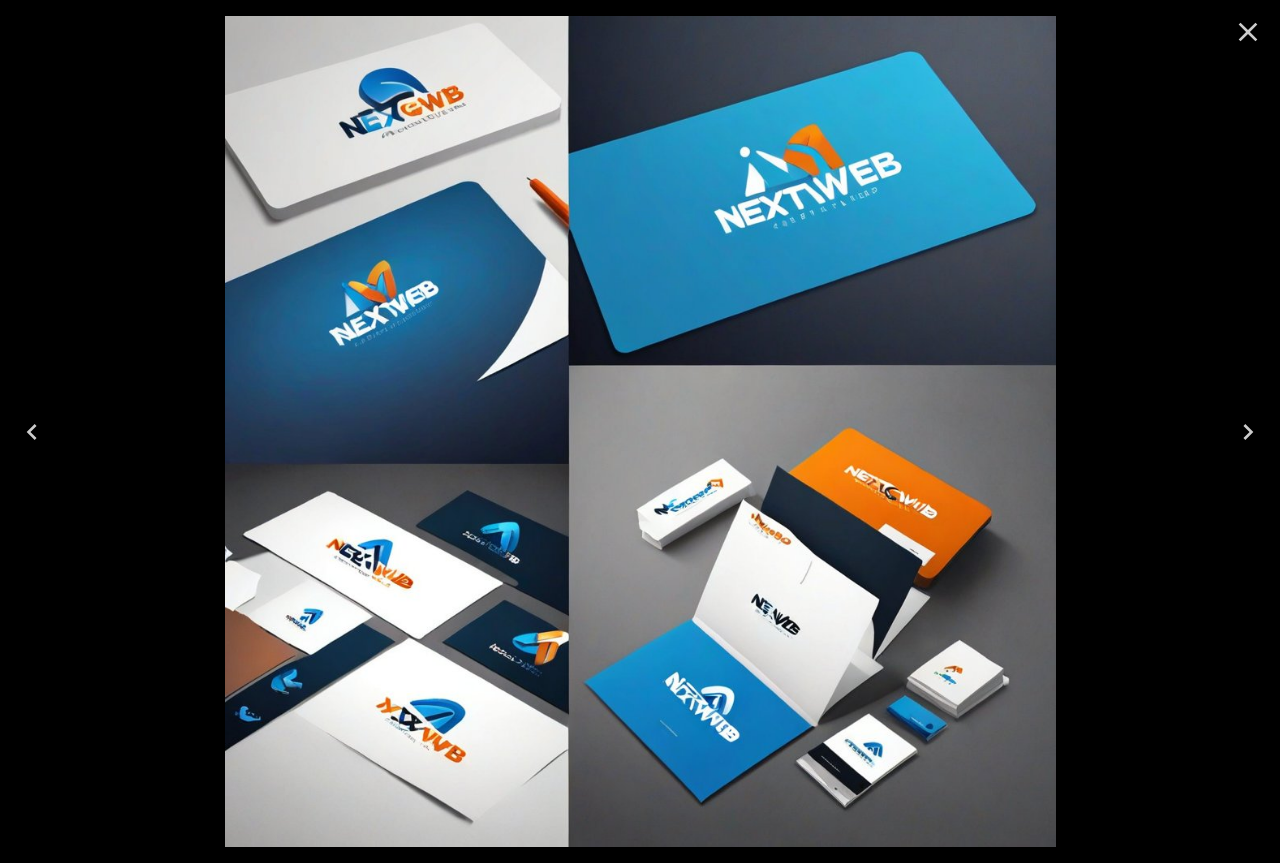 click 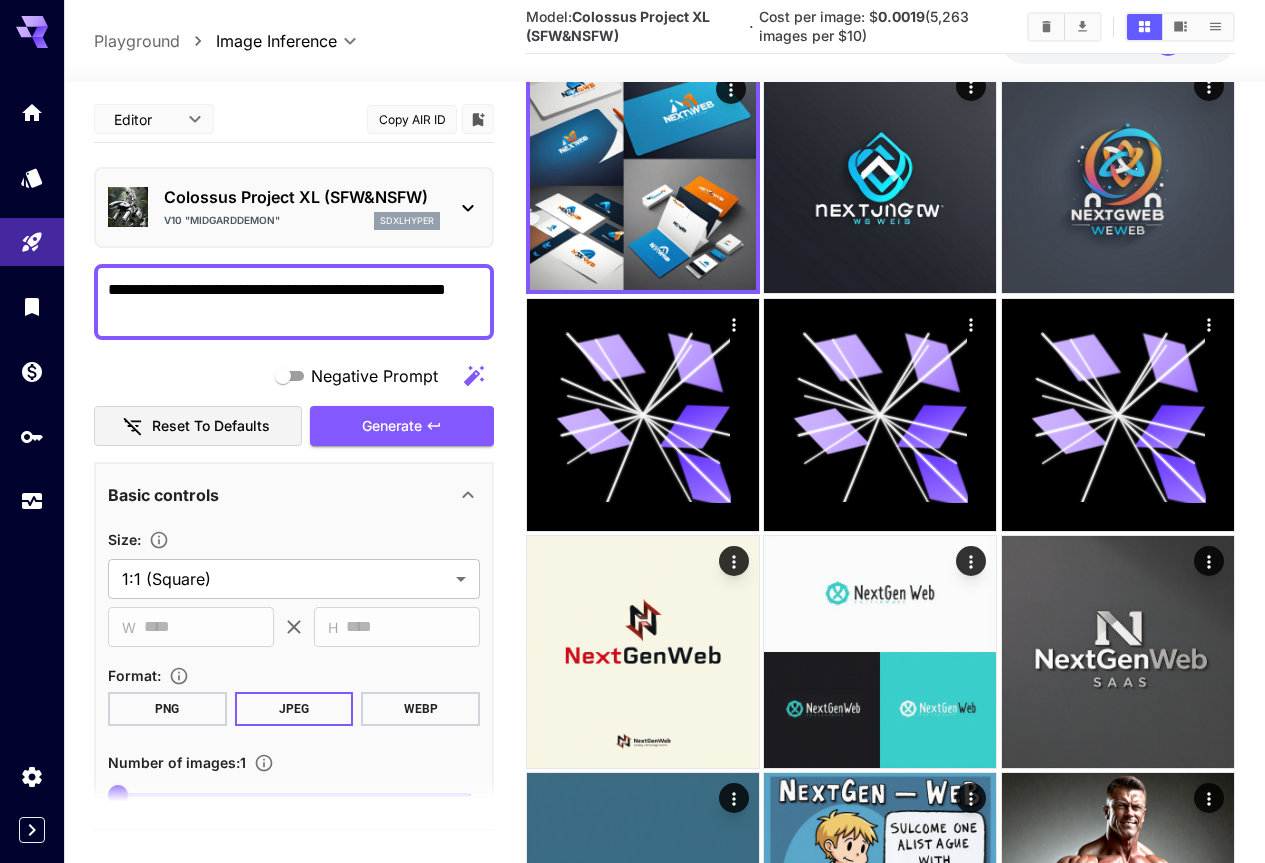 scroll, scrollTop: 400, scrollLeft: 0, axis: vertical 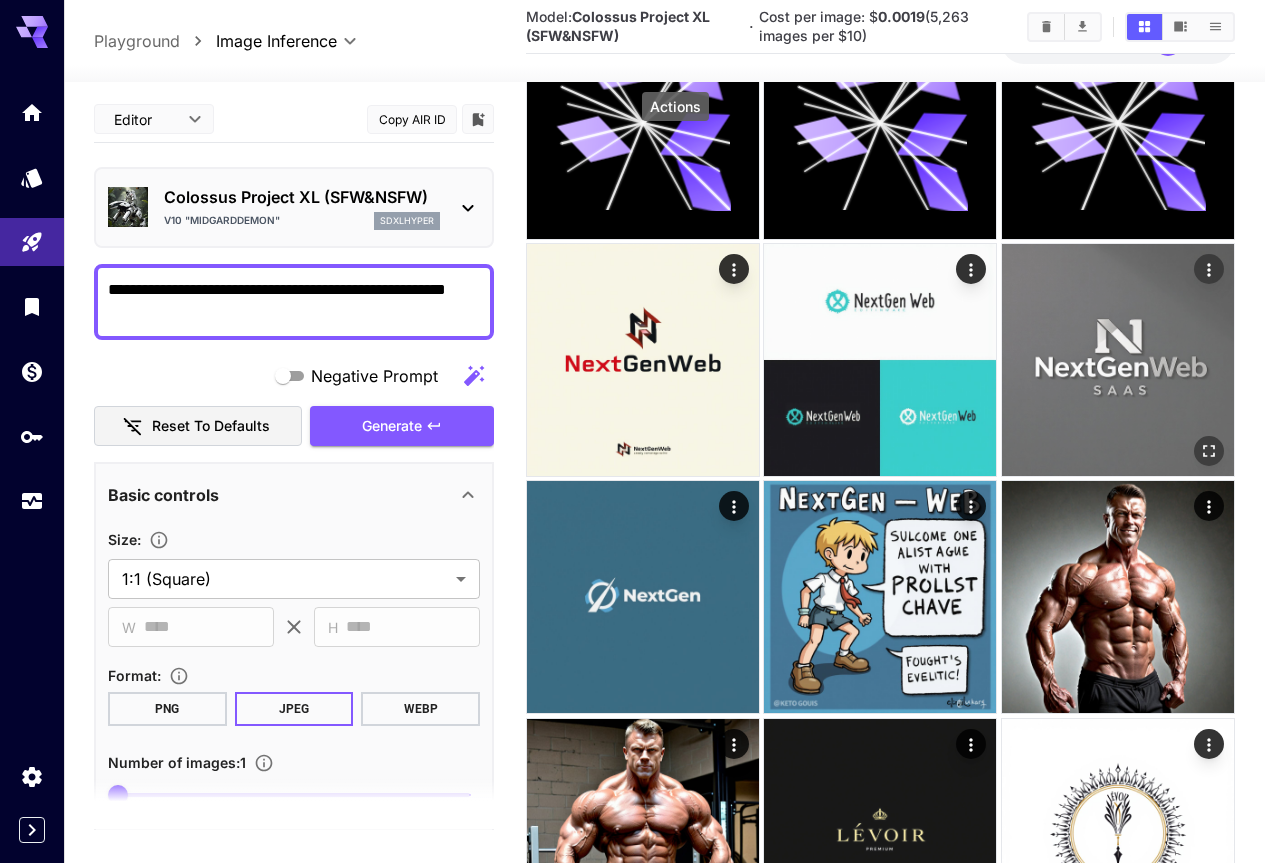 click 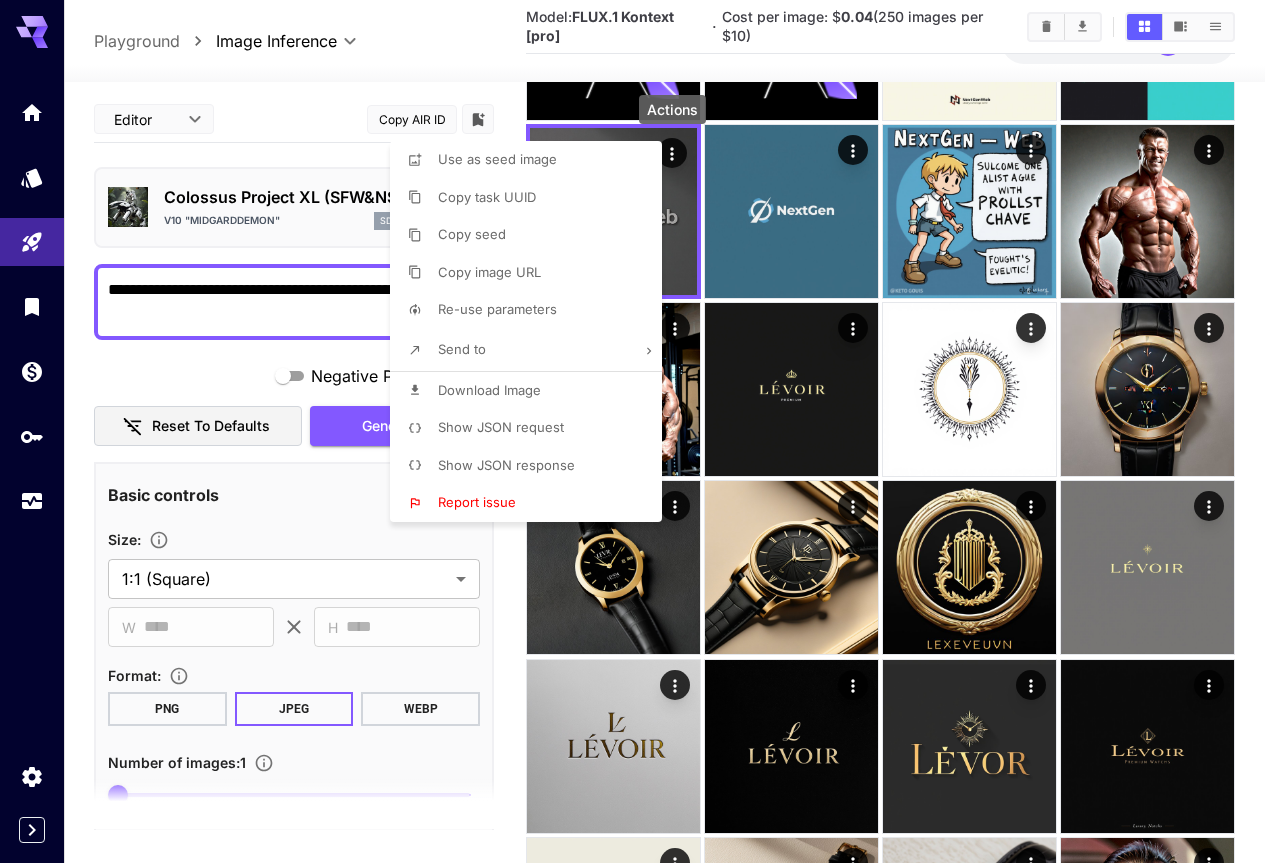 click on "Download Image" at bounding box center [532, 391] 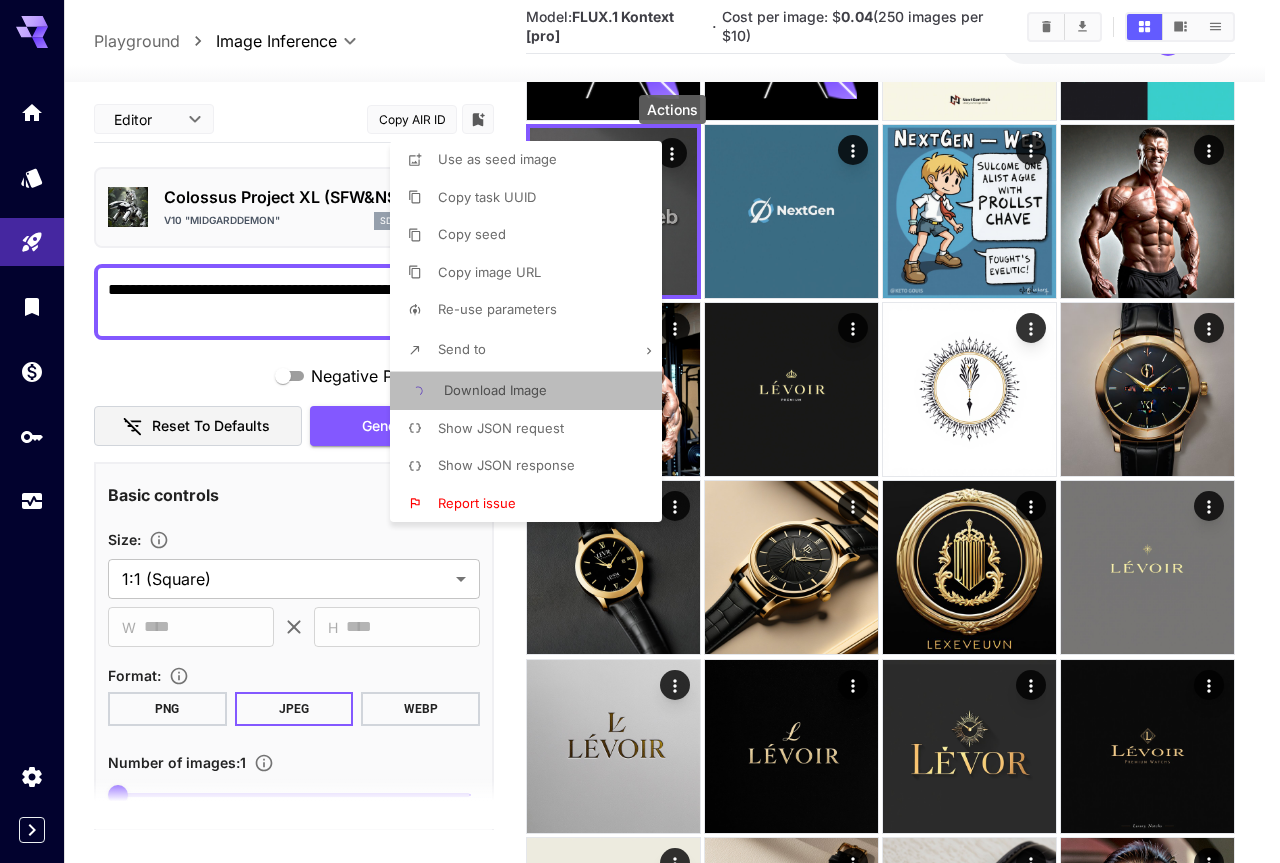 click on "Download Image" at bounding box center [495, 390] 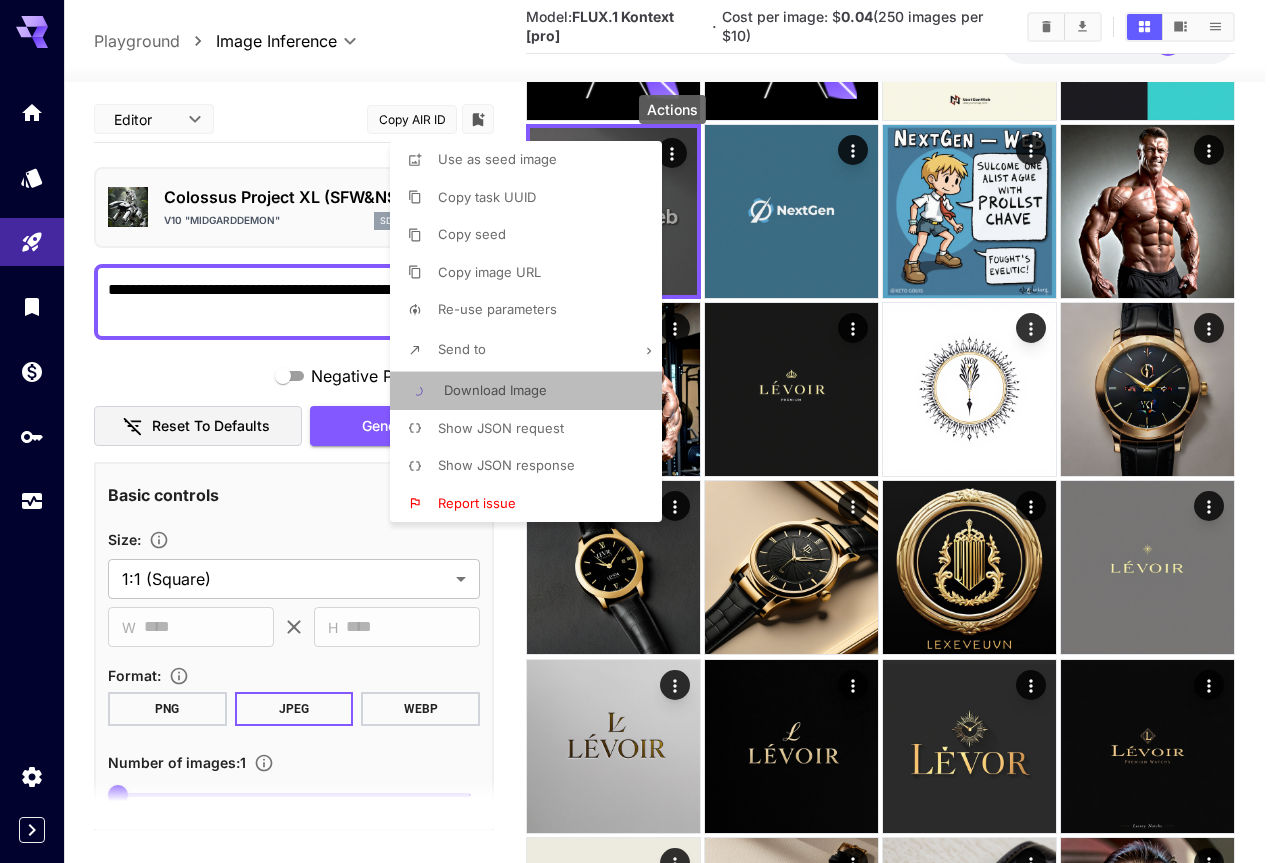 click on "Download Image" at bounding box center [495, 390] 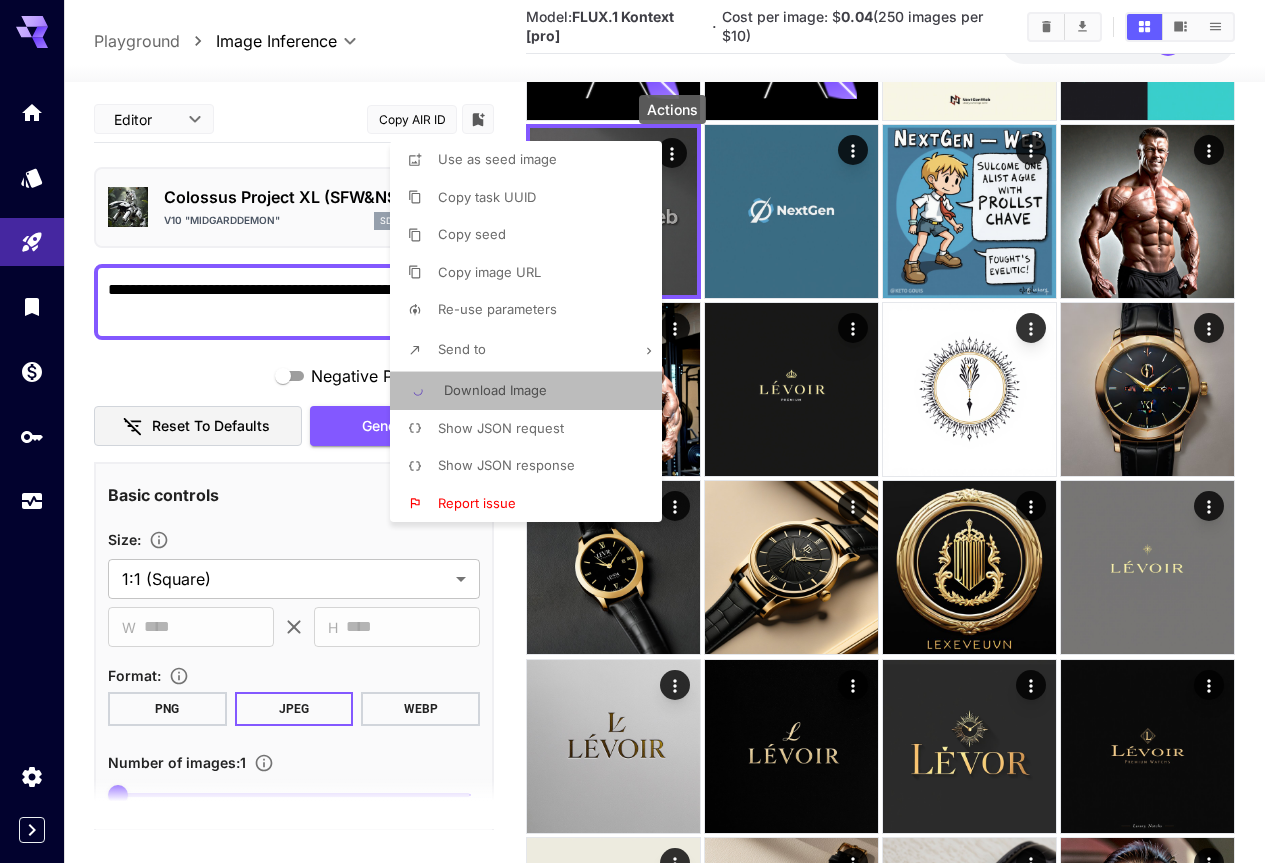 click on "Download Image" at bounding box center (495, 390) 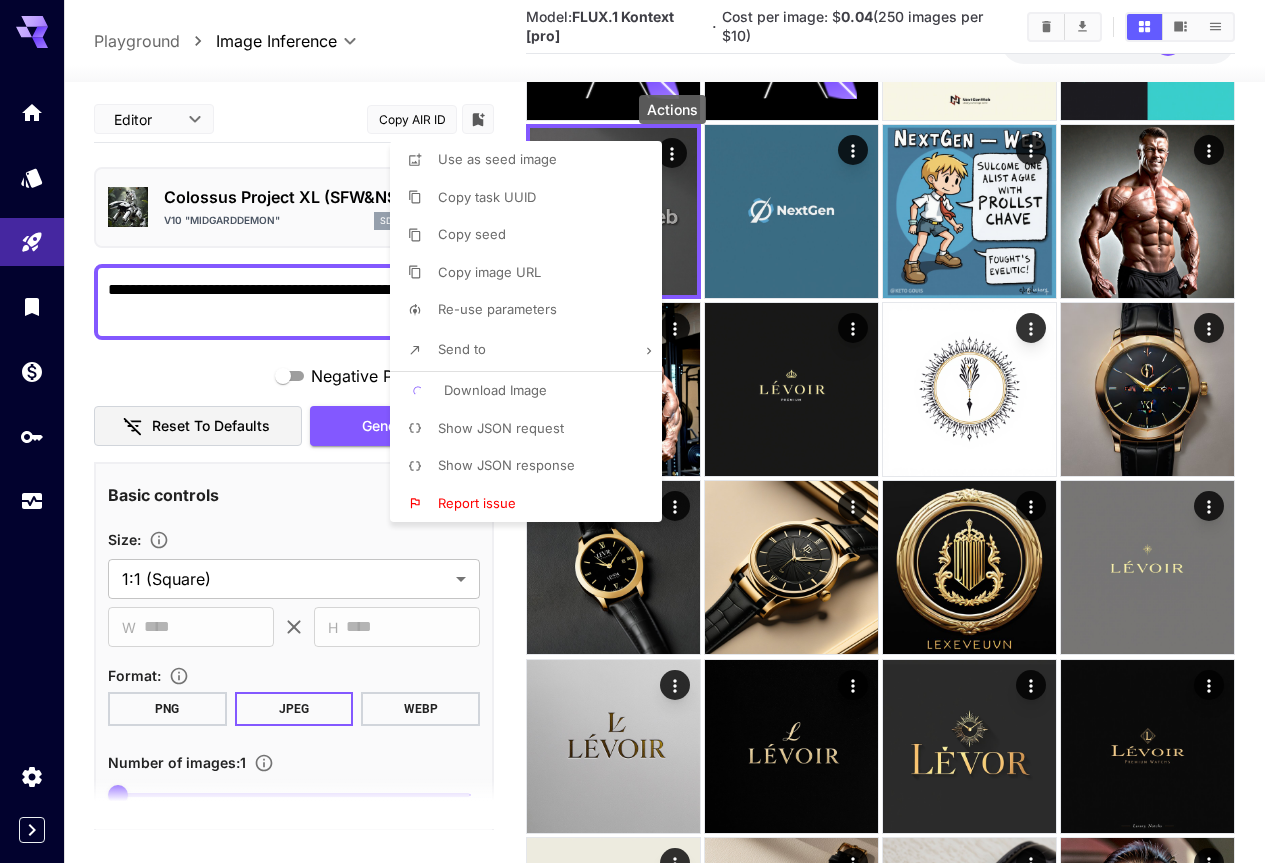 click on "Download Image" at bounding box center [495, 390] 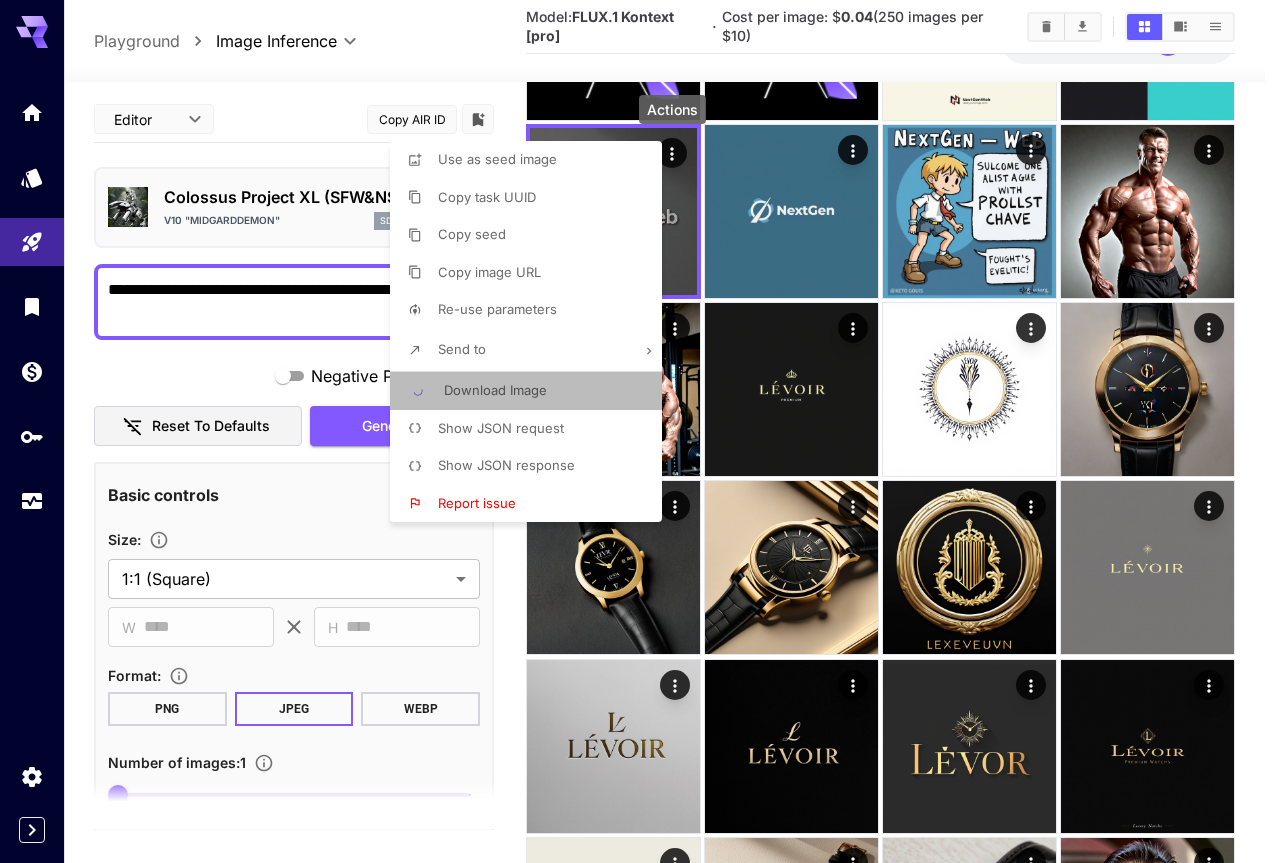 click on "Download Image" at bounding box center [495, 390] 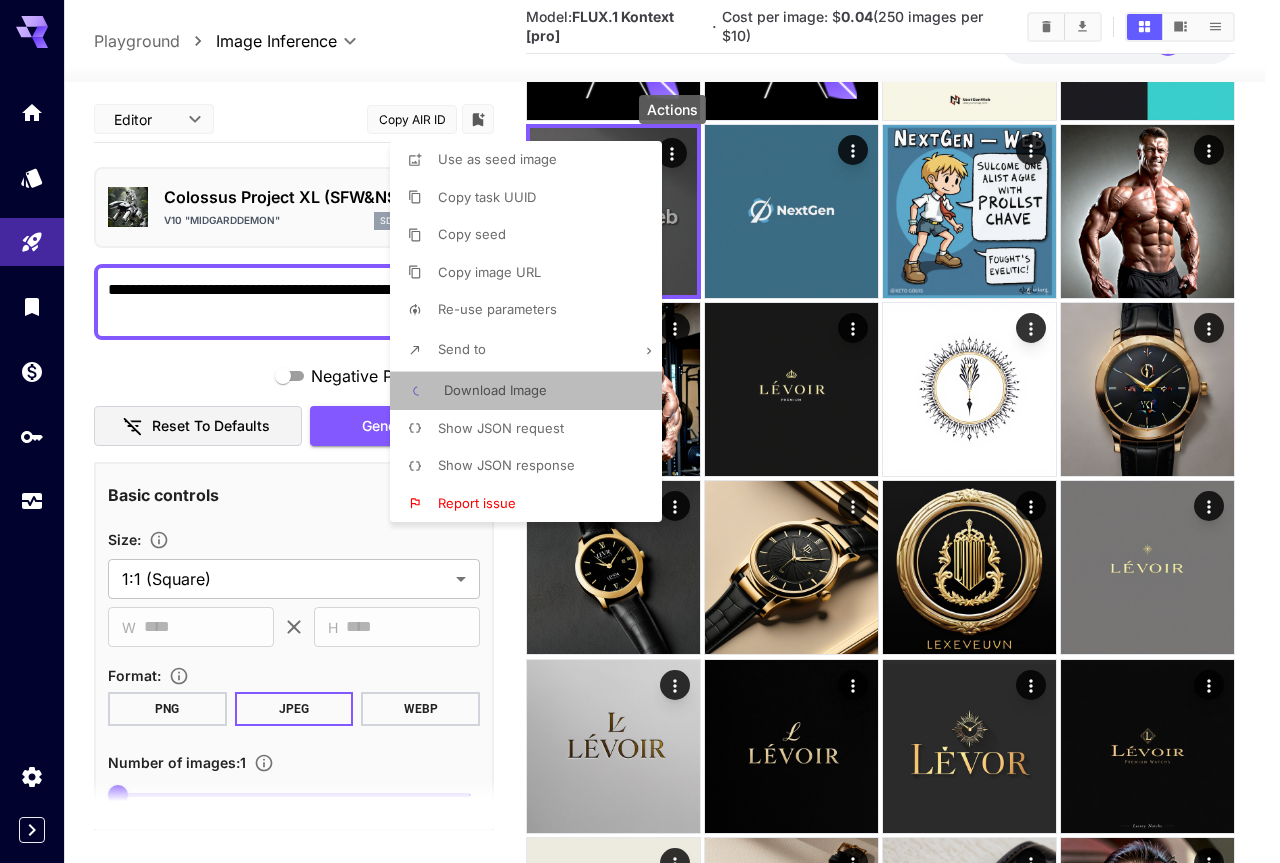 click on "Download Image" at bounding box center [495, 390] 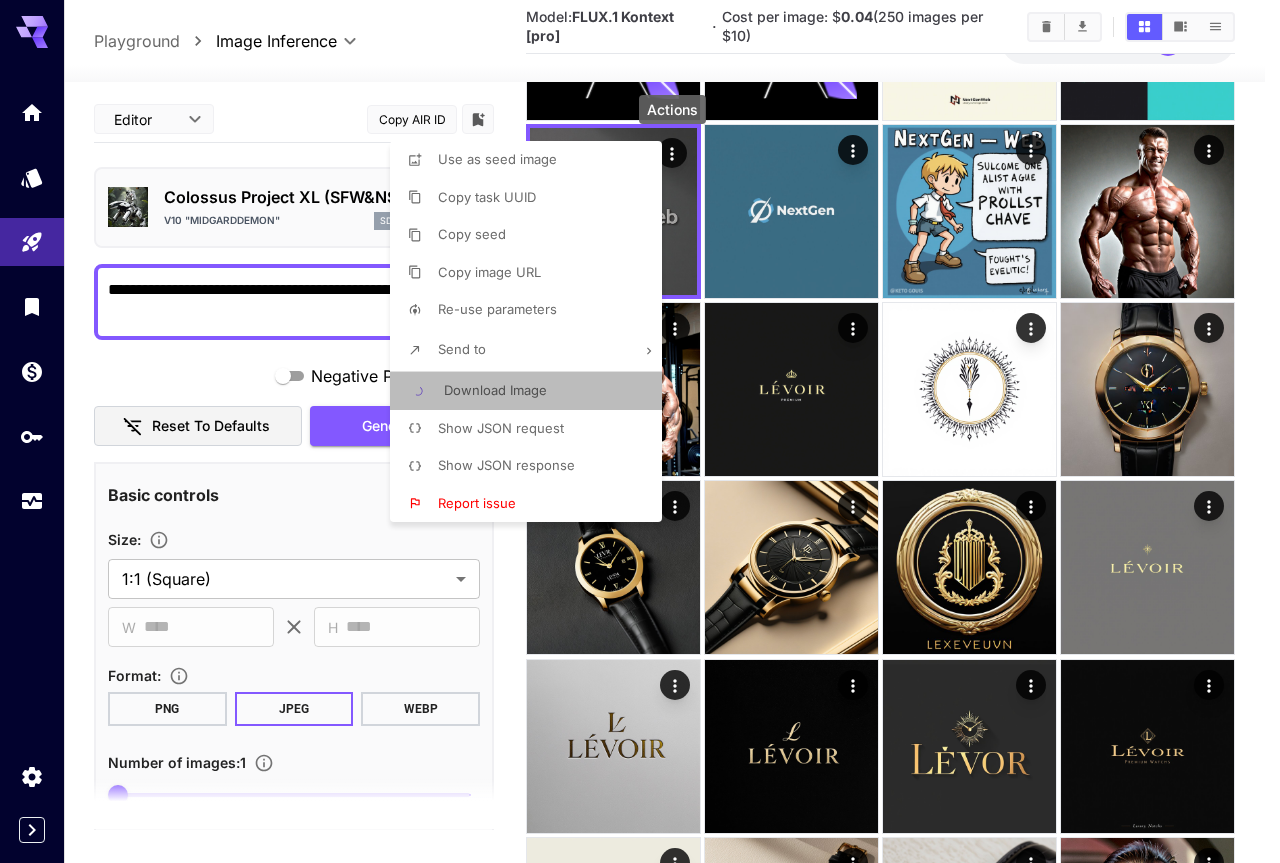 click on "Download Image" at bounding box center (495, 390) 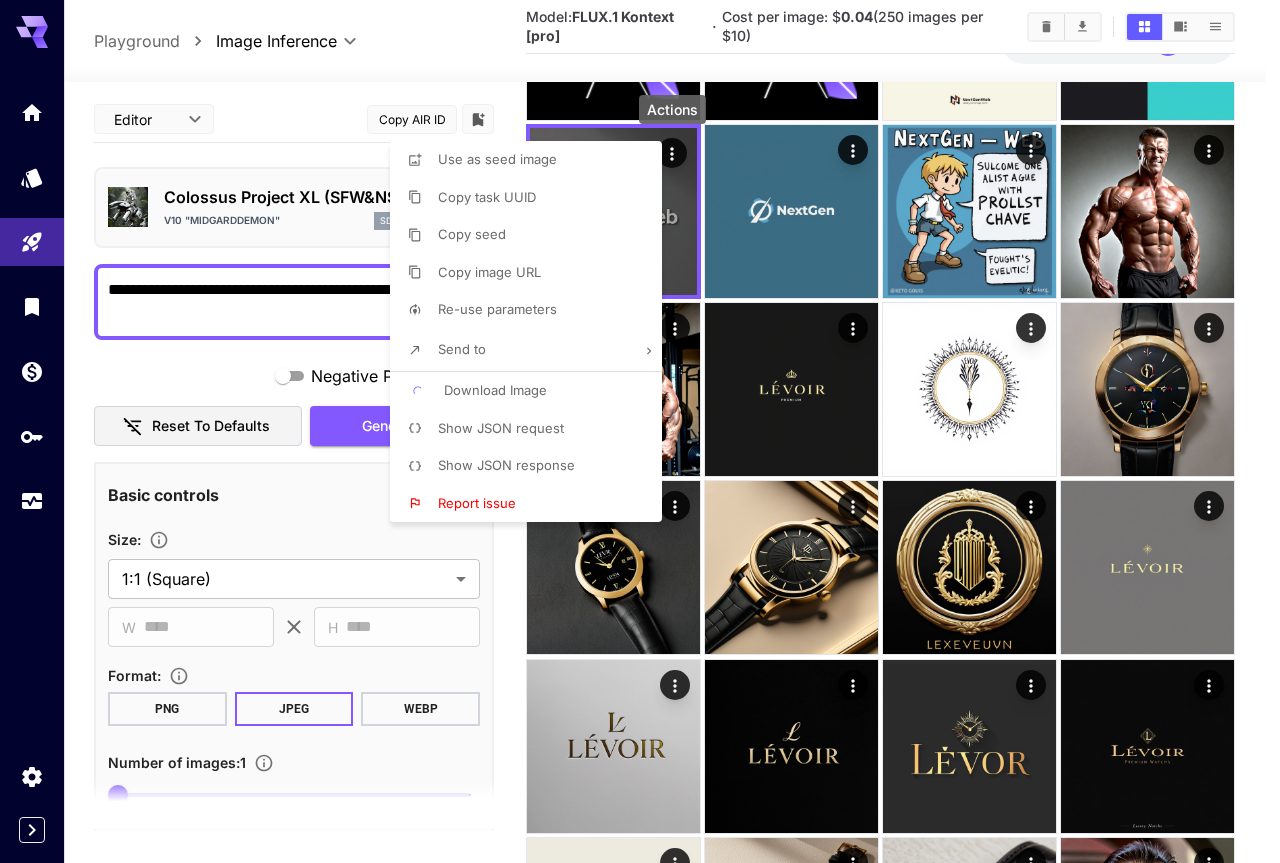click on "Download Image" at bounding box center (495, 390) 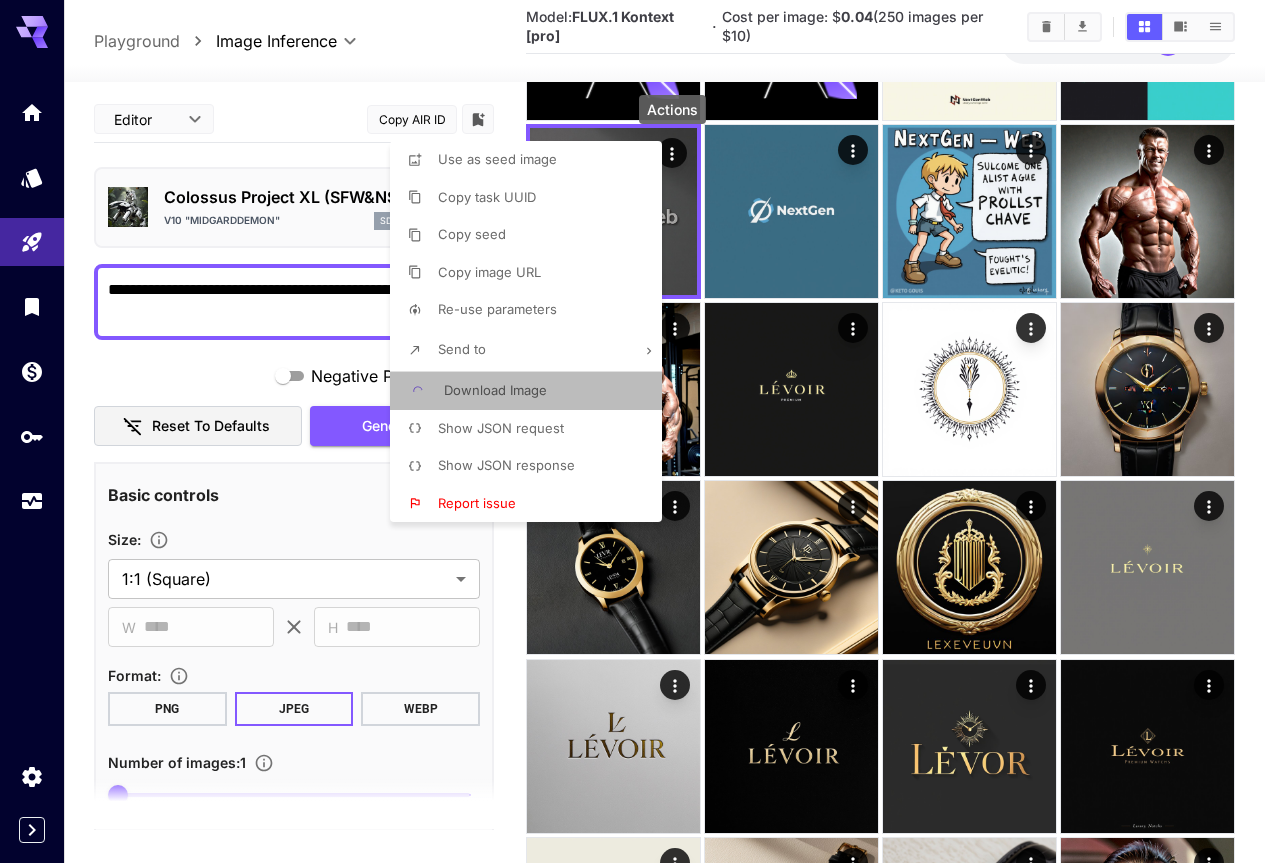 click on "Download Image" at bounding box center [495, 390] 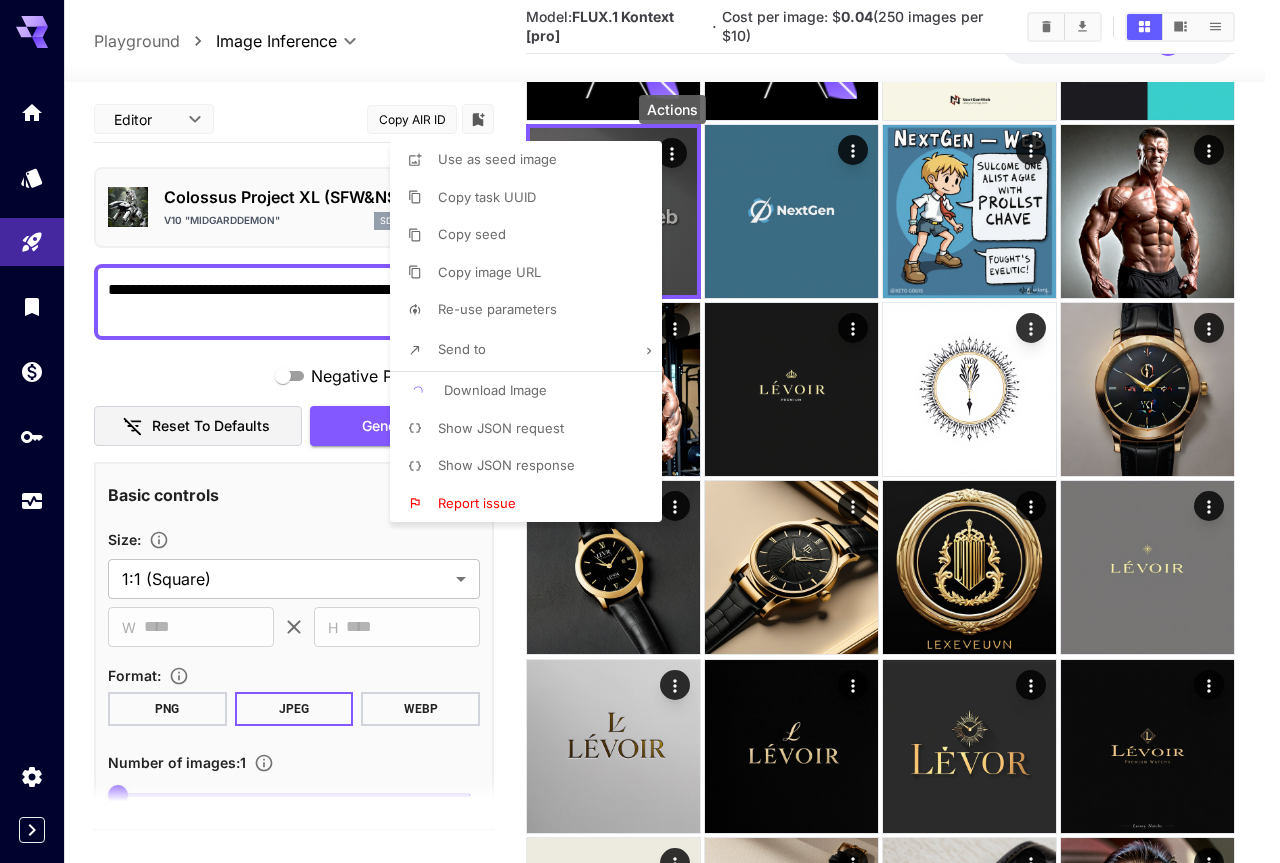 click at bounding box center (640, 431) 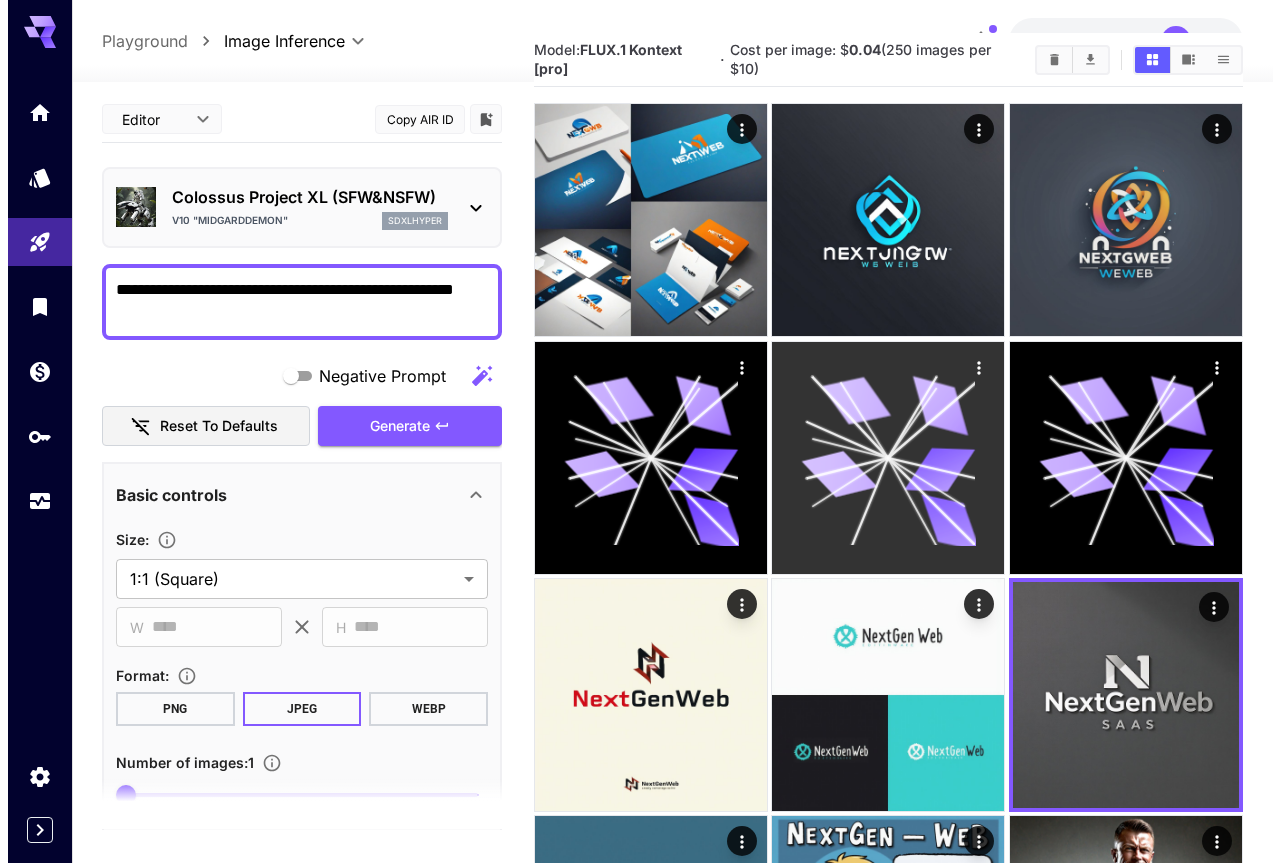 scroll, scrollTop: 0, scrollLeft: 0, axis: both 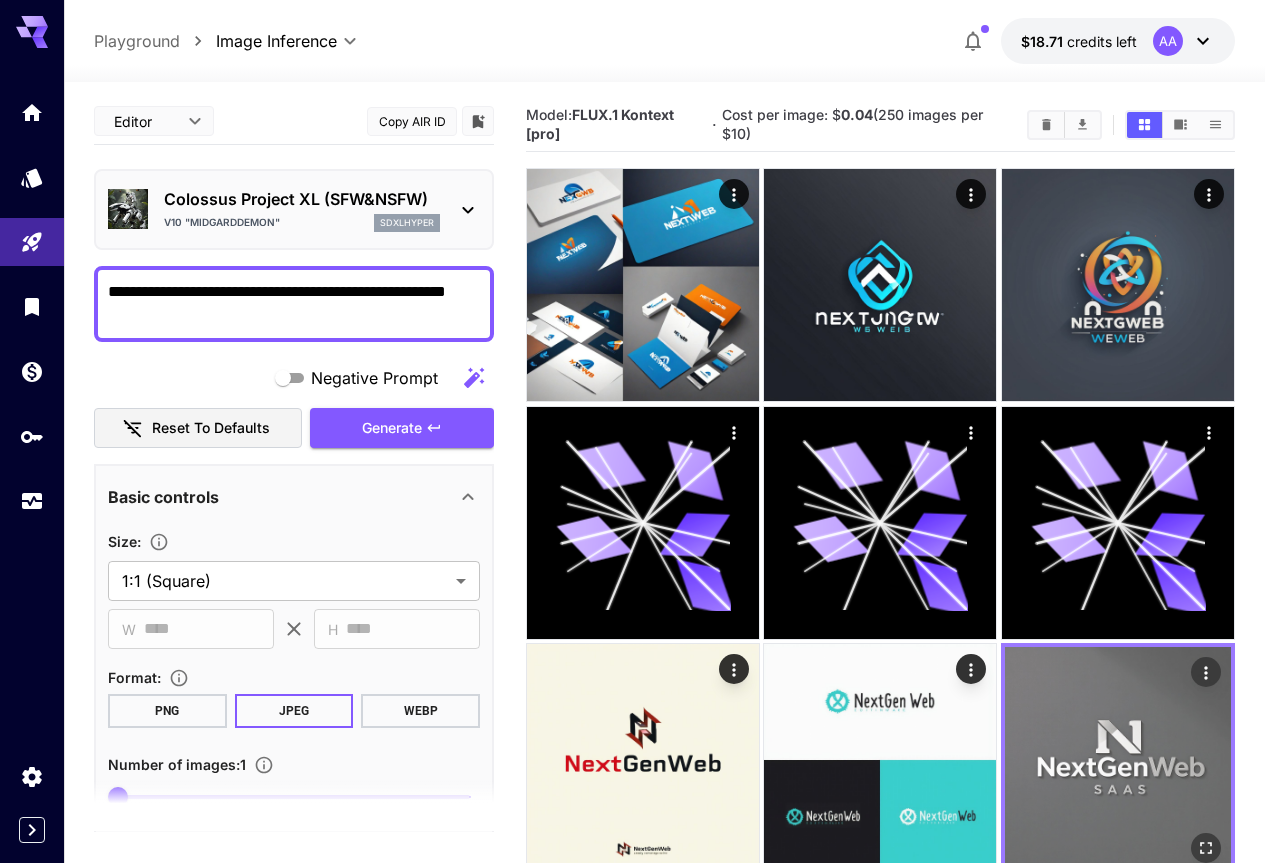 click 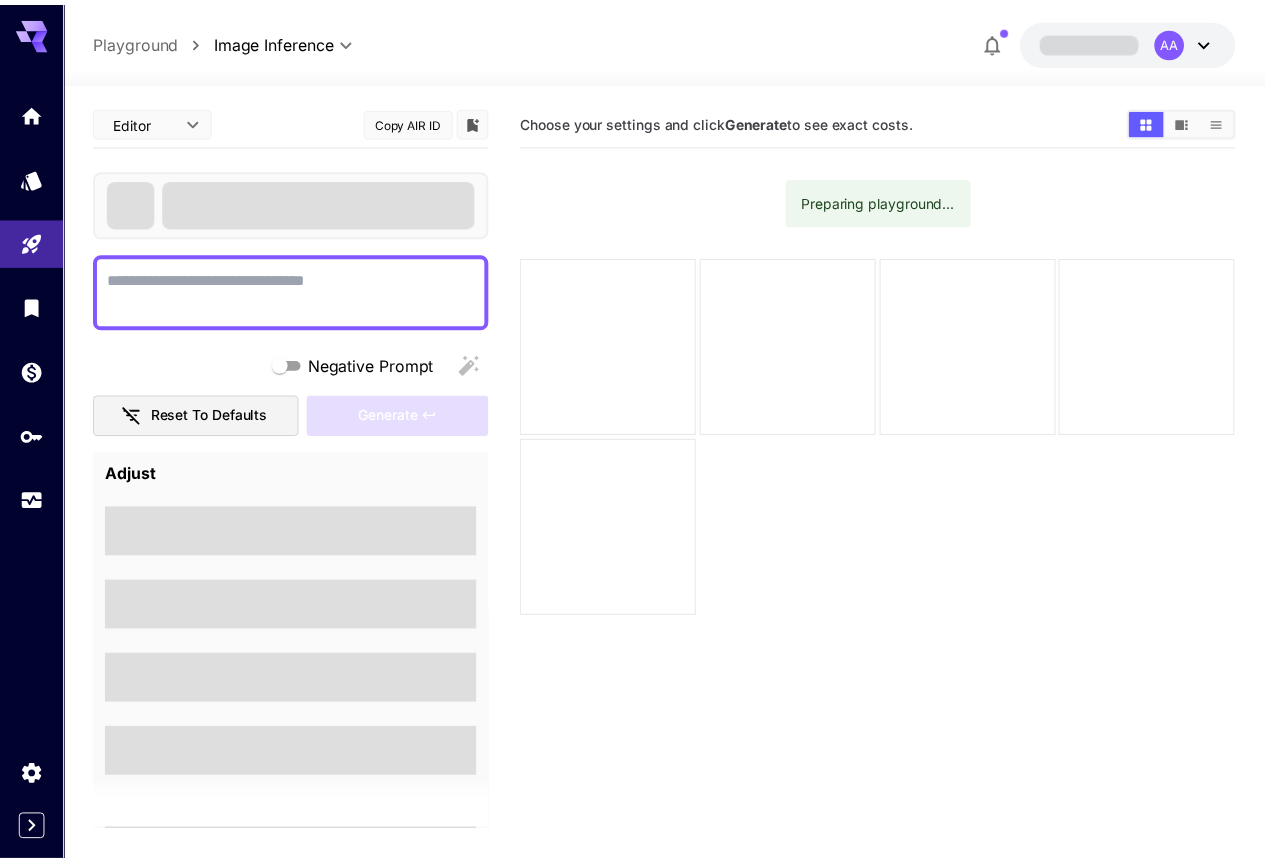 scroll, scrollTop: 0, scrollLeft: 0, axis: both 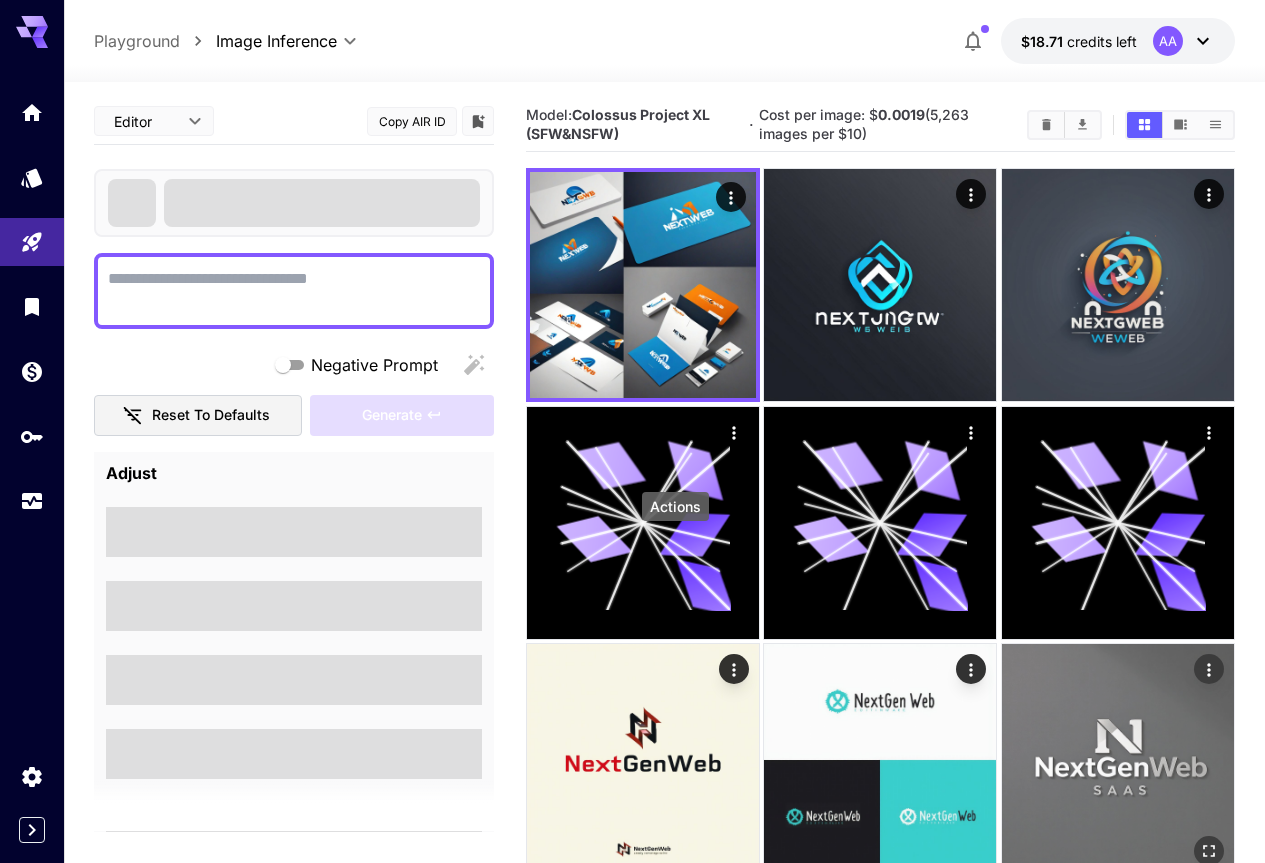 click 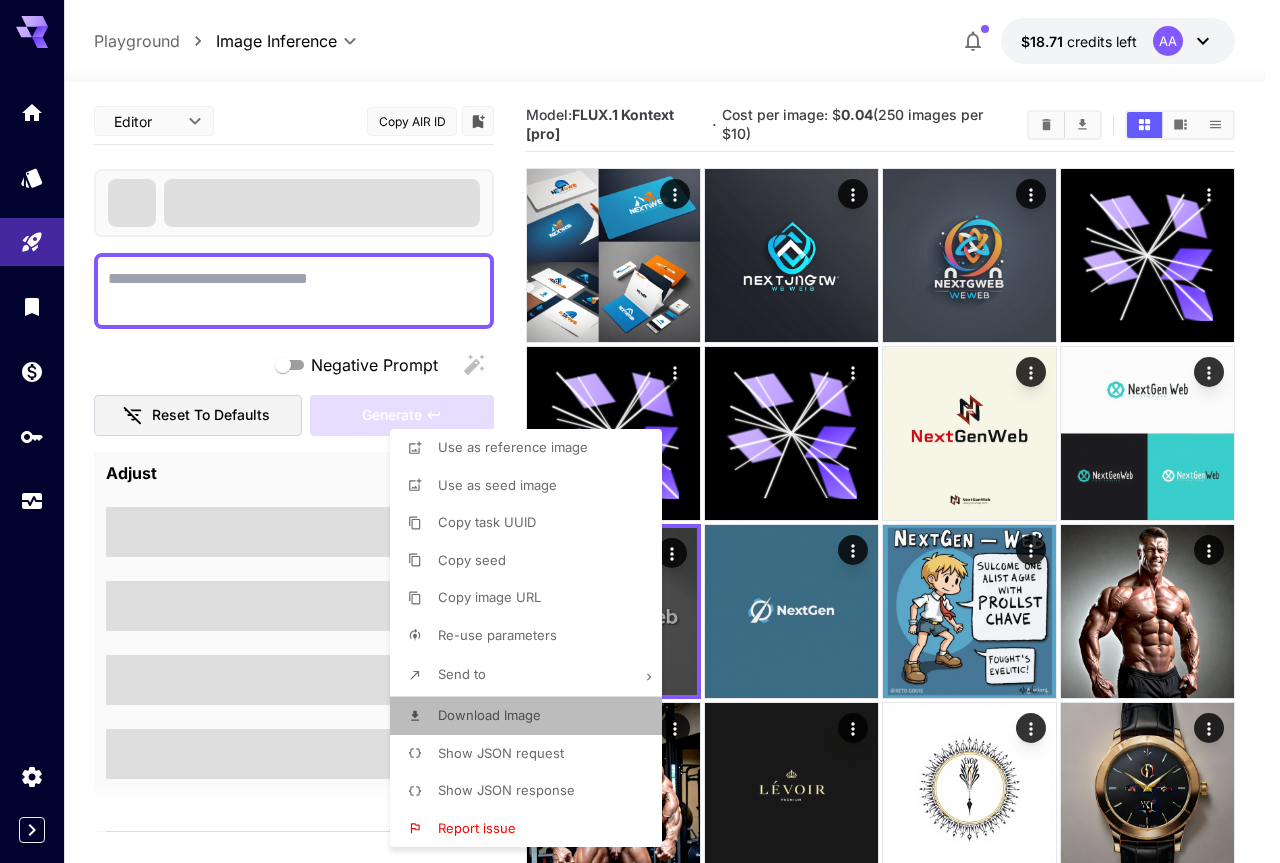 click on "Download Image" at bounding box center [489, 715] 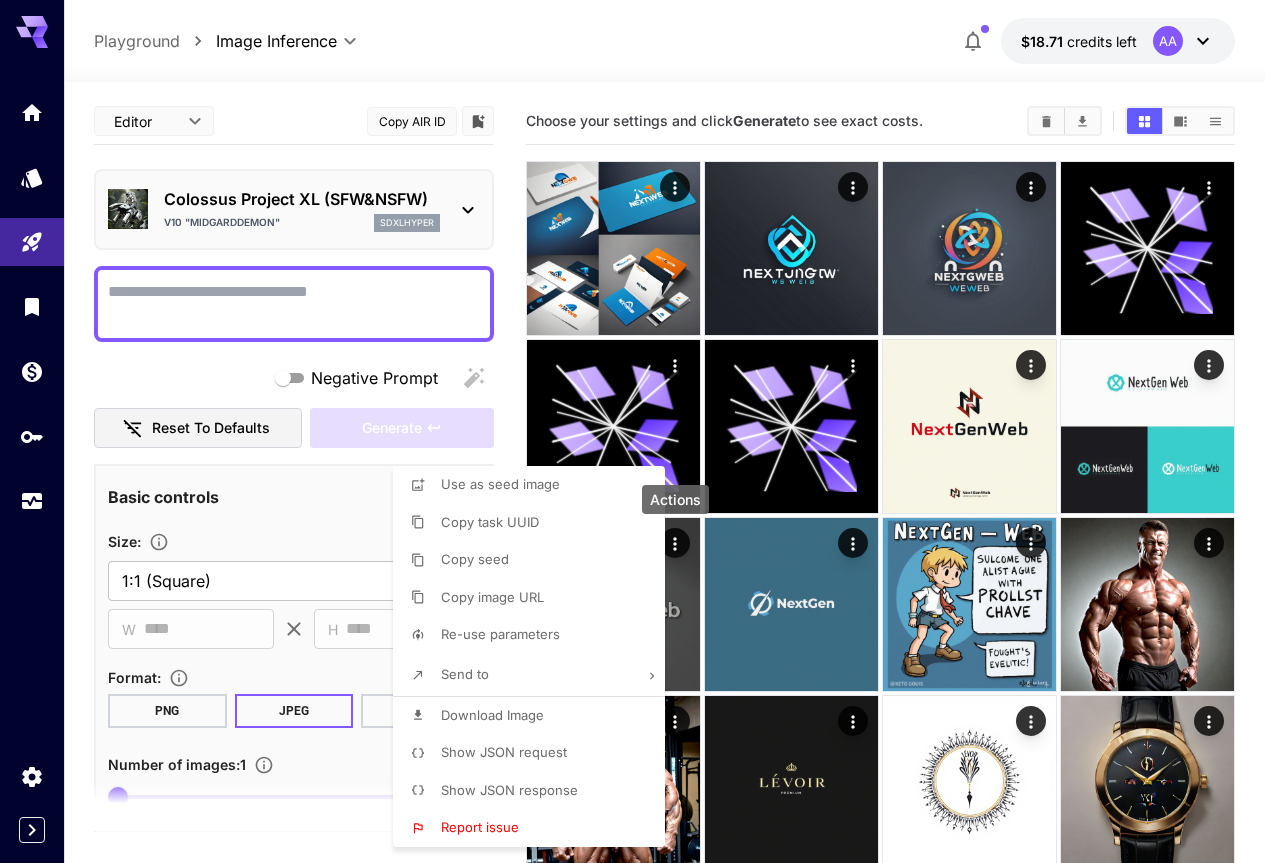 click at bounding box center (640, 431) 